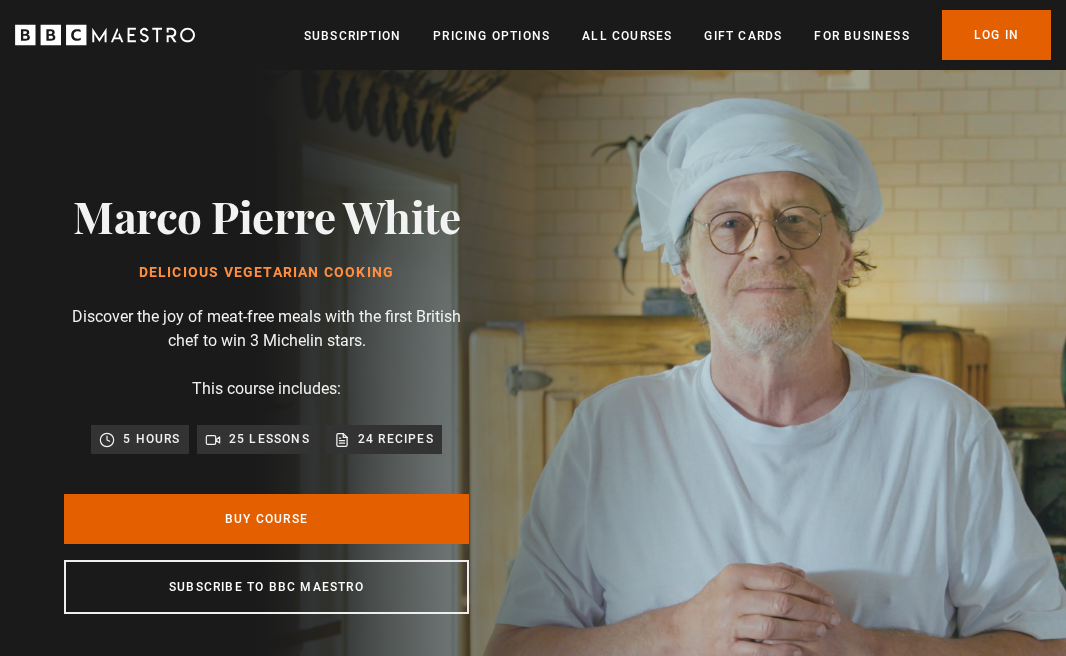 scroll, scrollTop: 0, scrollLeft: 0, axis: both 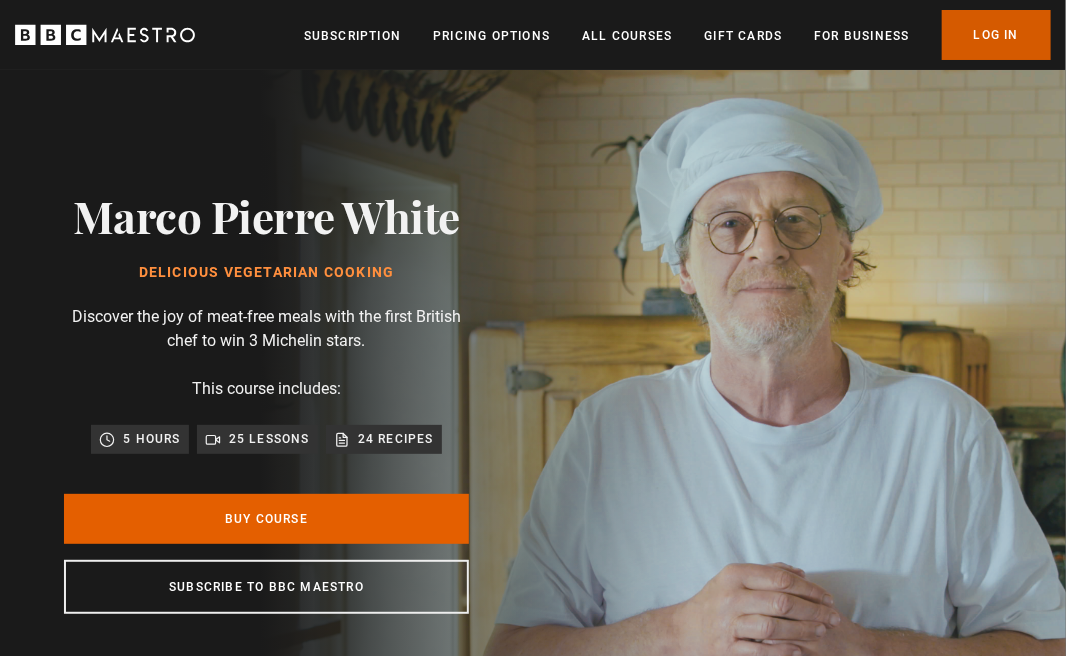 click on "Log In" at bounding box center [996, 35] 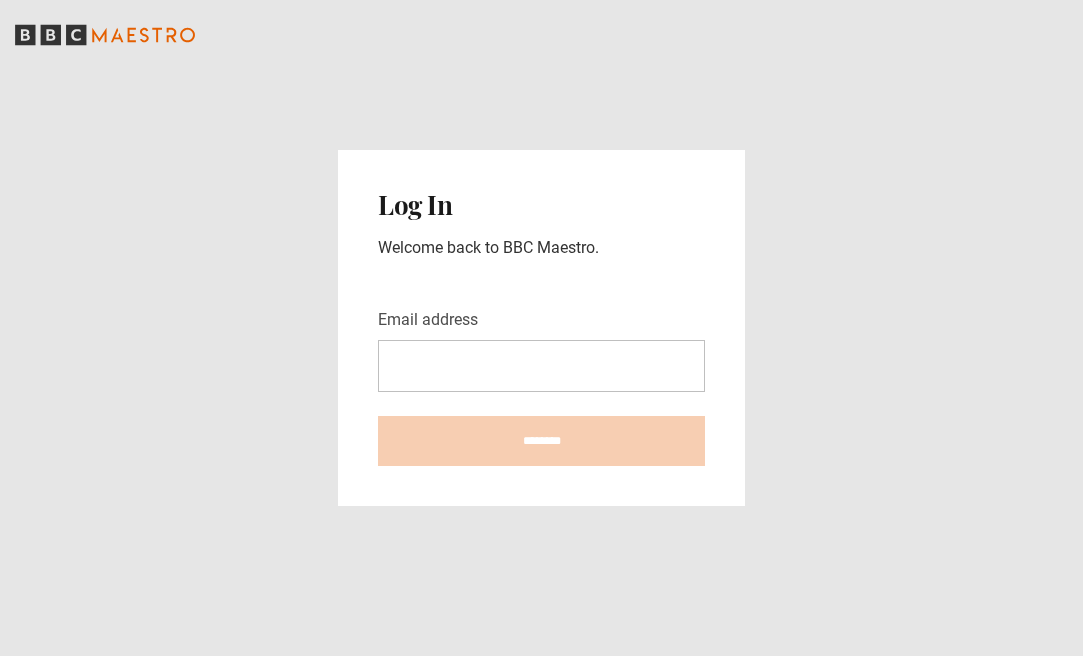 scroll, scrollTop: 0, scrollLeft: 0, axis: both 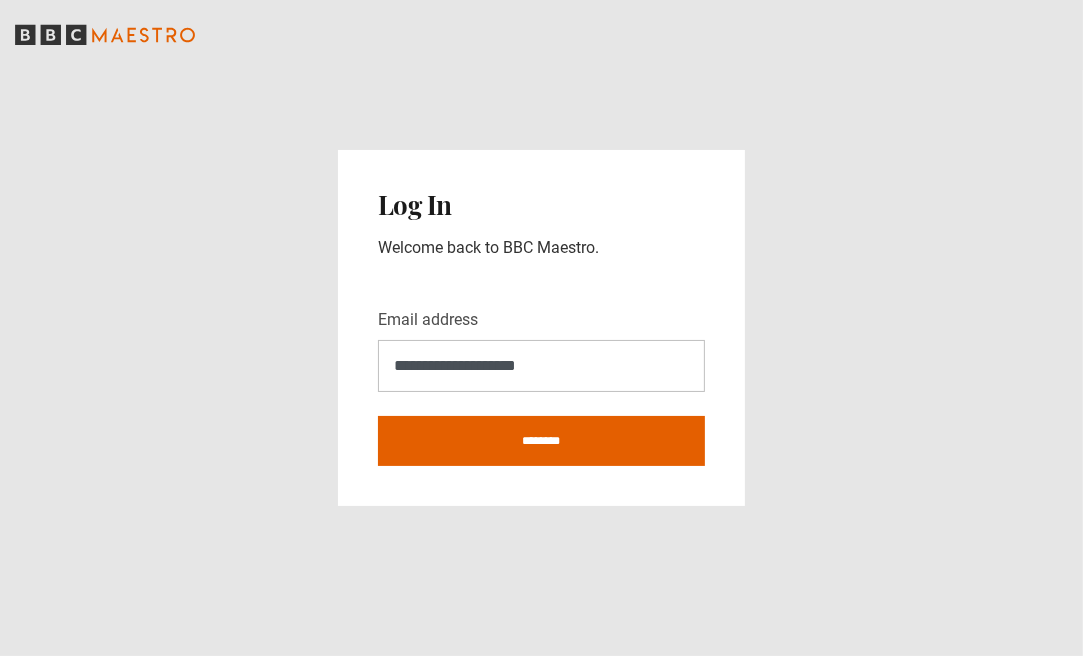 type on "**********" 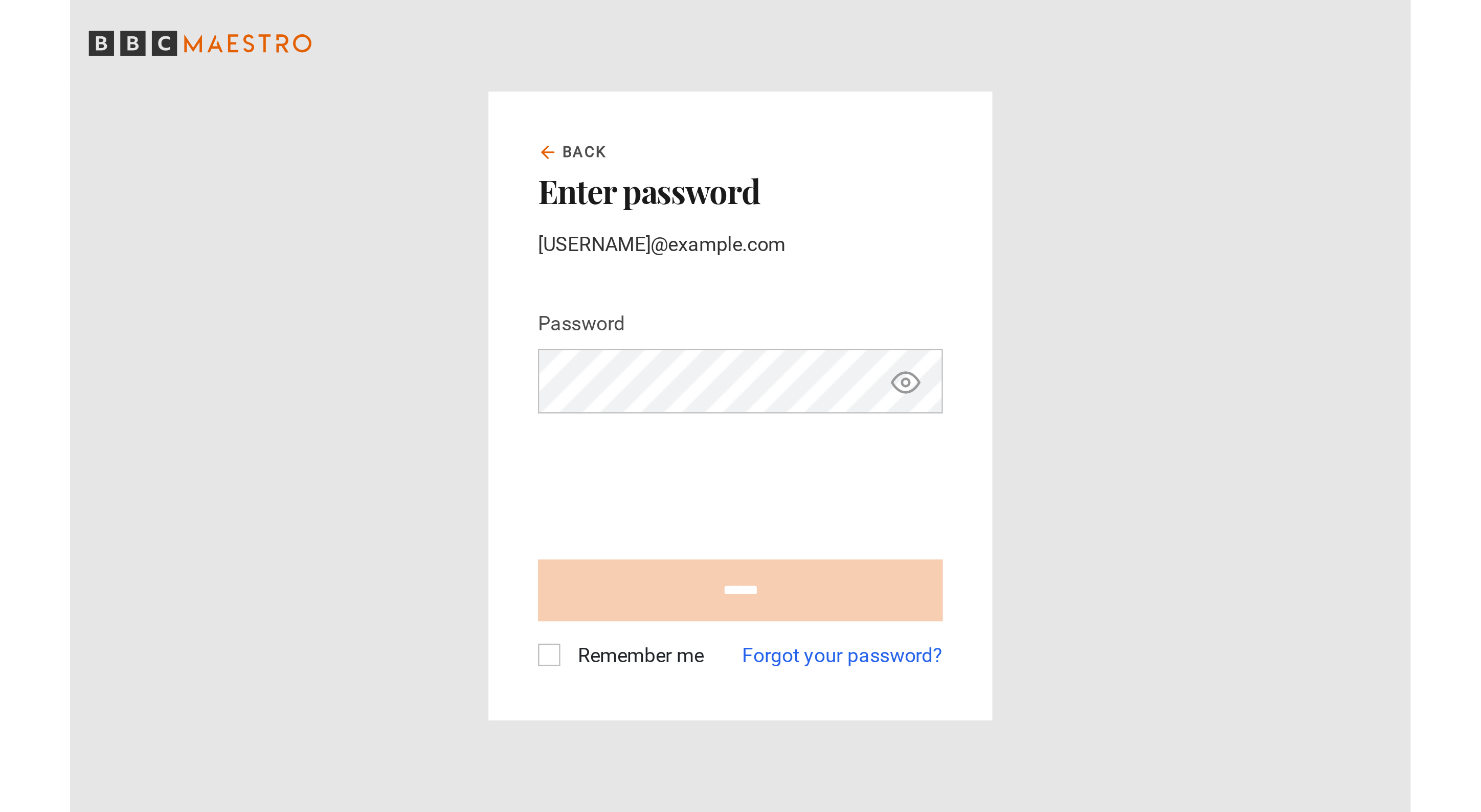 scroll, scrollTop: 0, scrollLeft: 0, axis: both 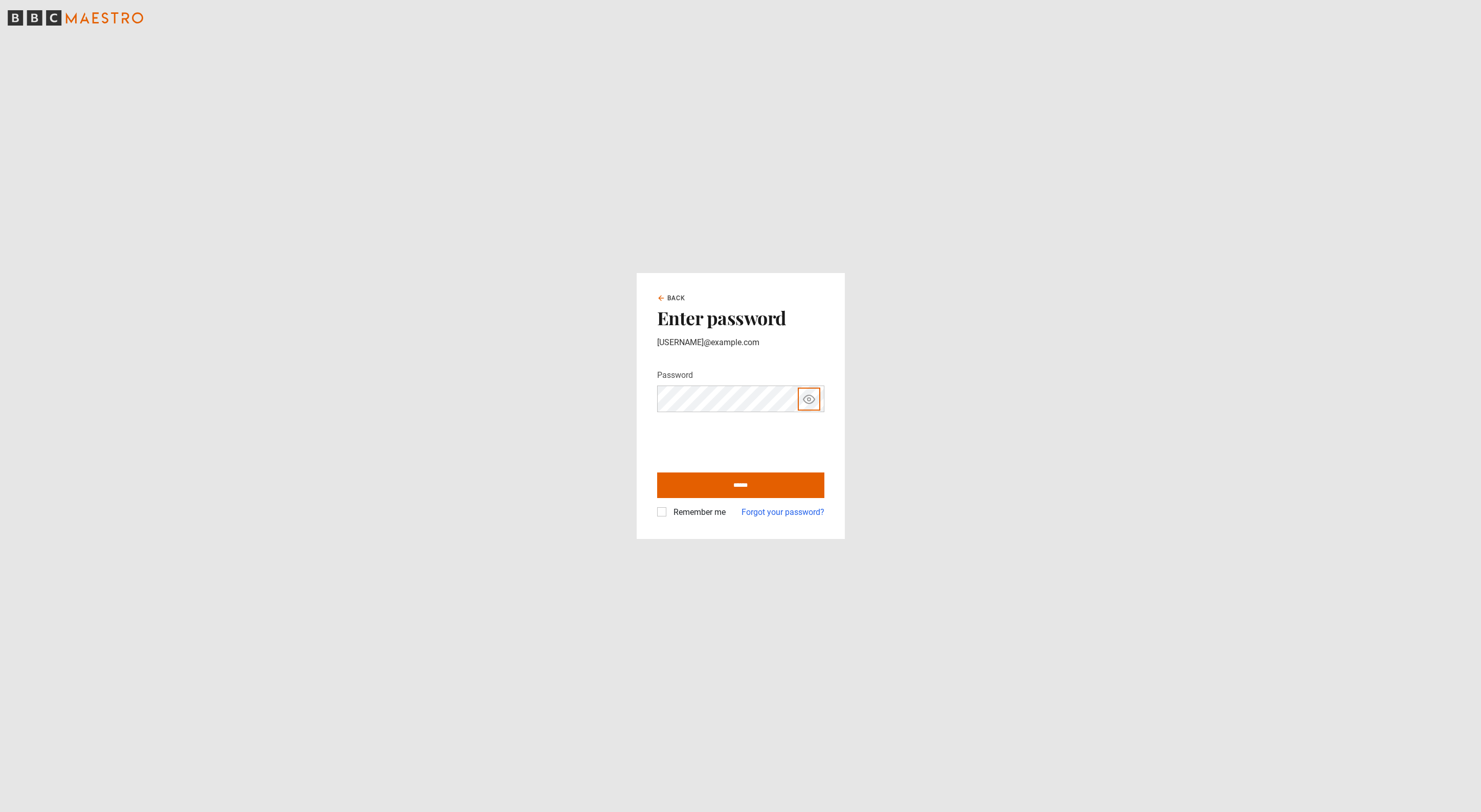 type 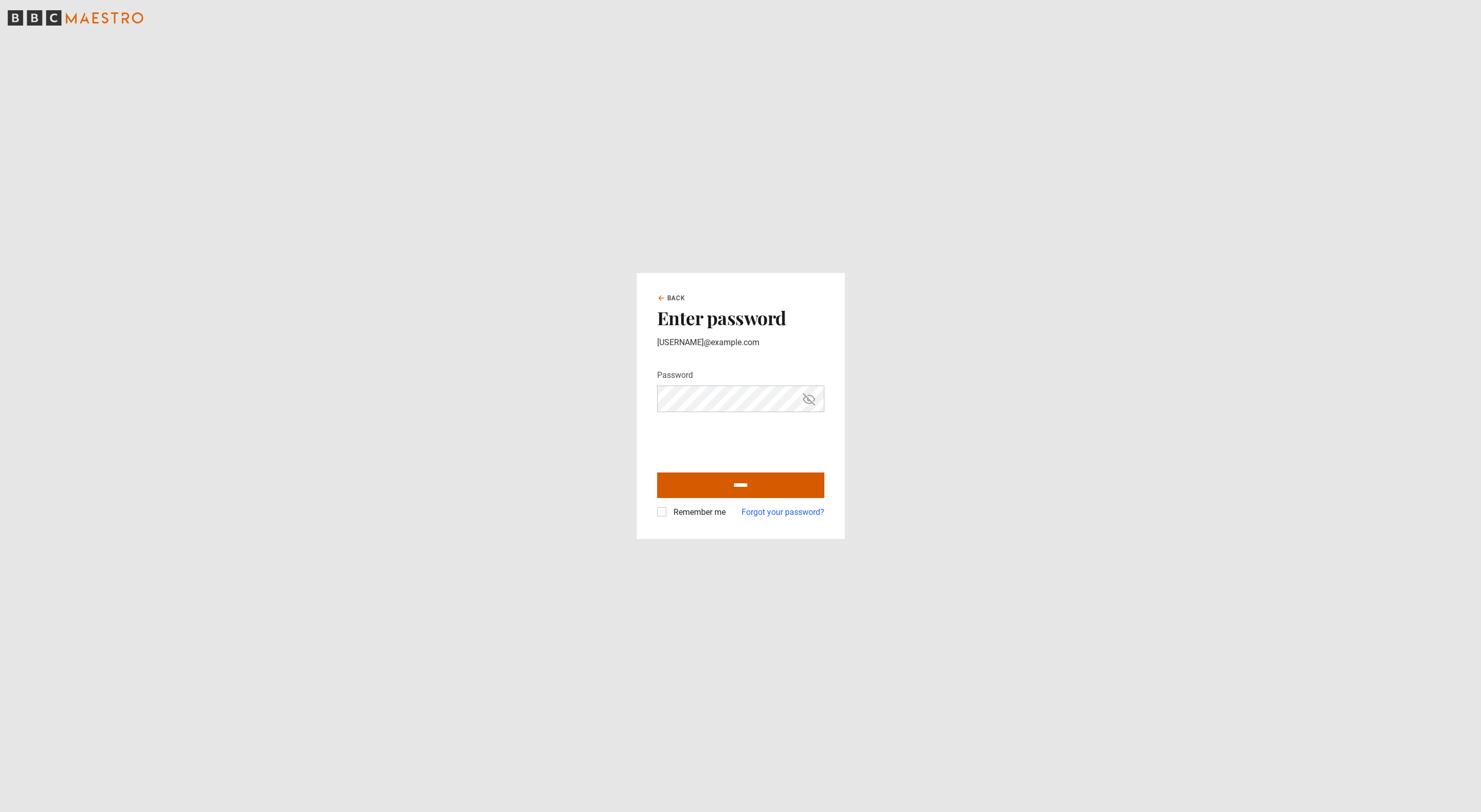 click on "******" at bounding box center [741, 485] 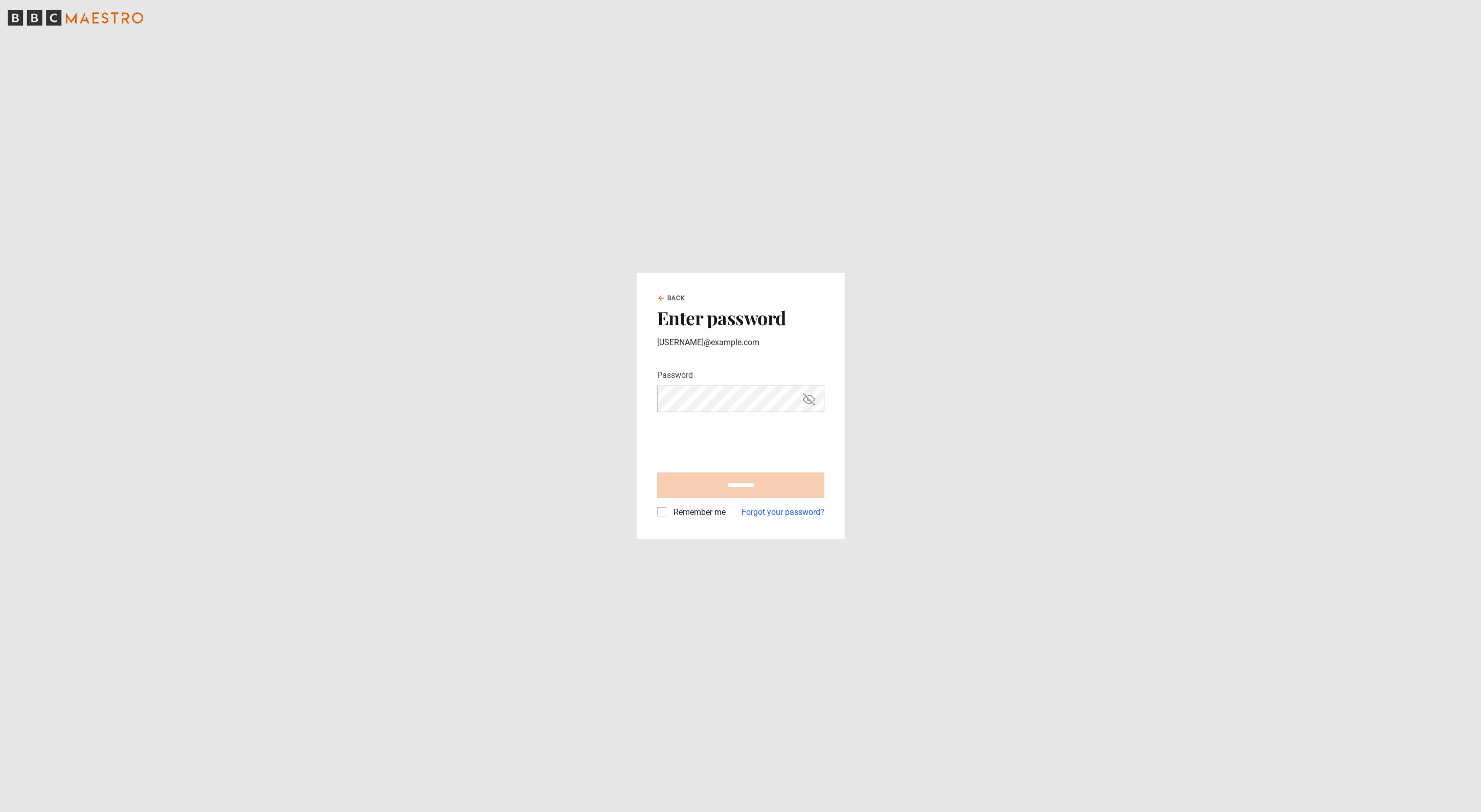 click on "Remember me" at bounding box center (698, 512) 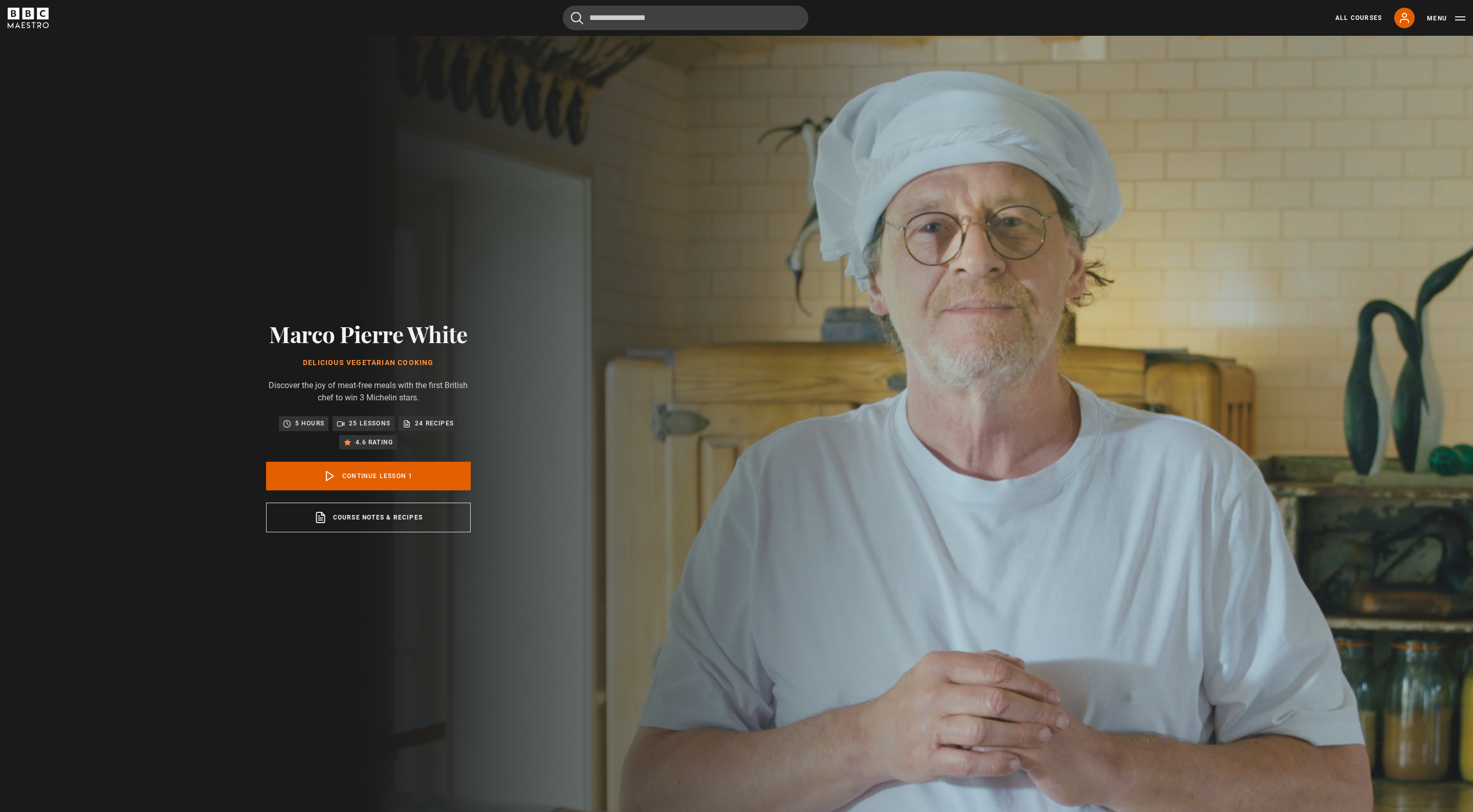 scroll, scrollTop: 817, scrollLeft: 0, axis: vertical 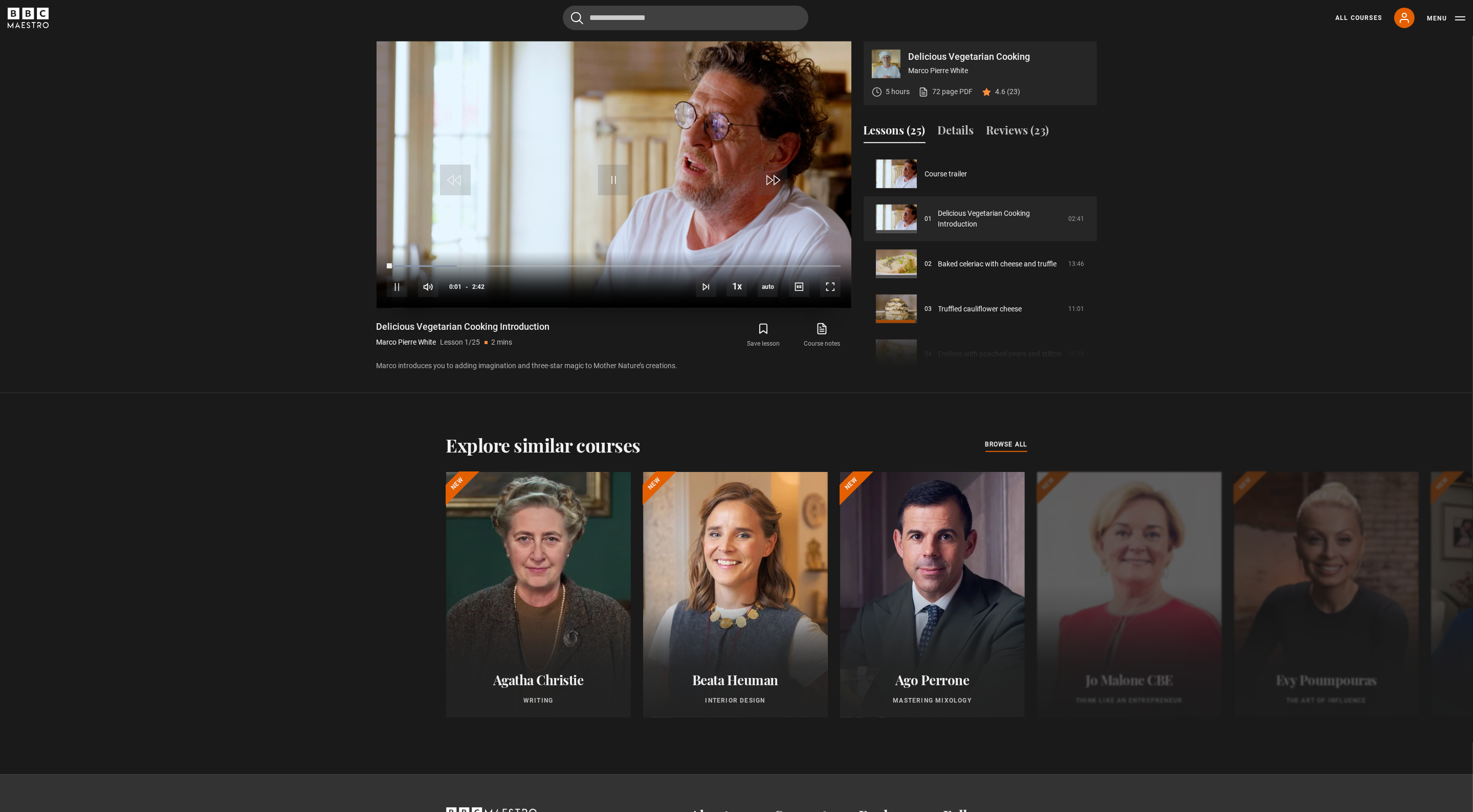 click at bounding box center [614, 175] 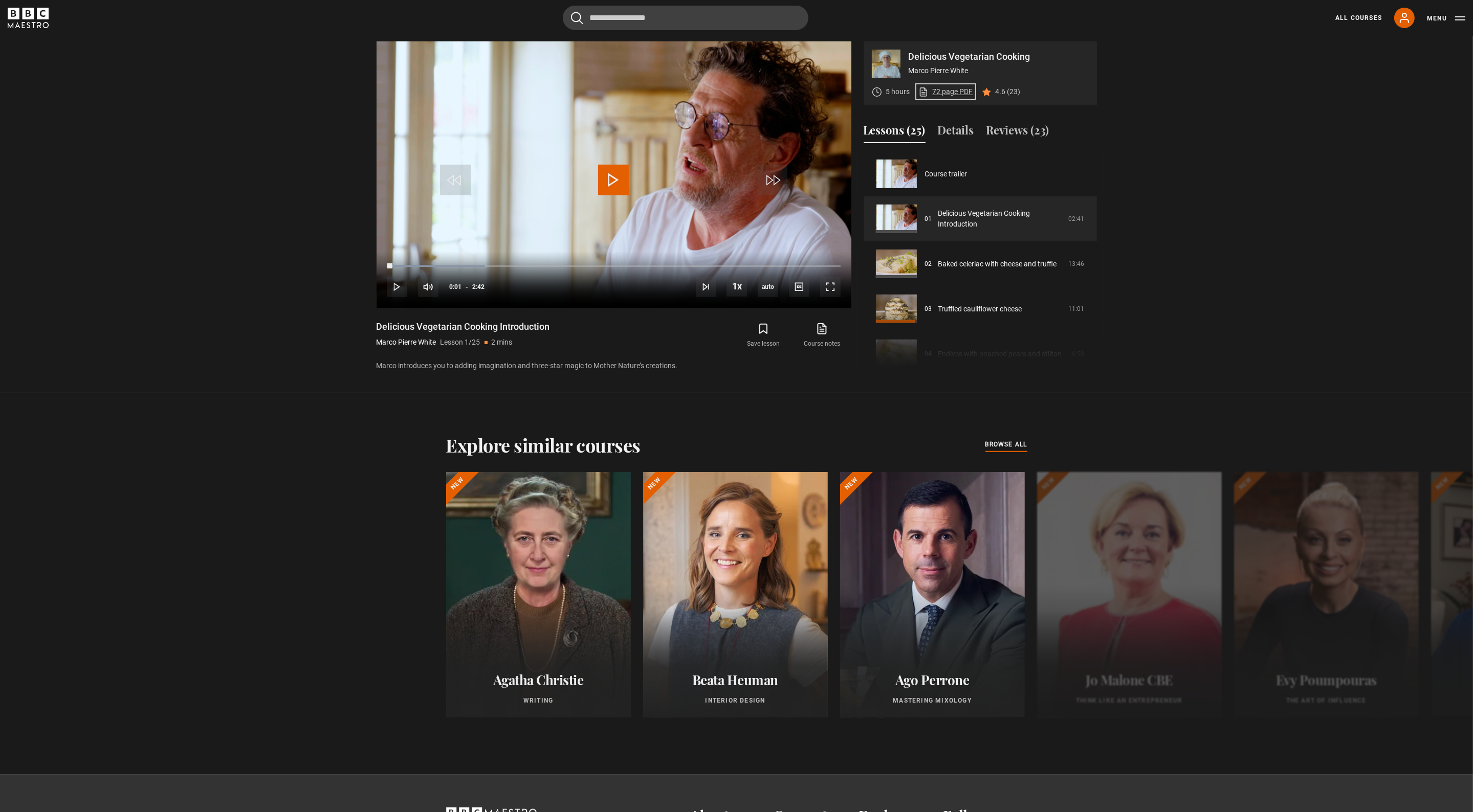 click on "72 page PDF
(opens in new tab)" at bounding box center (946, 92) 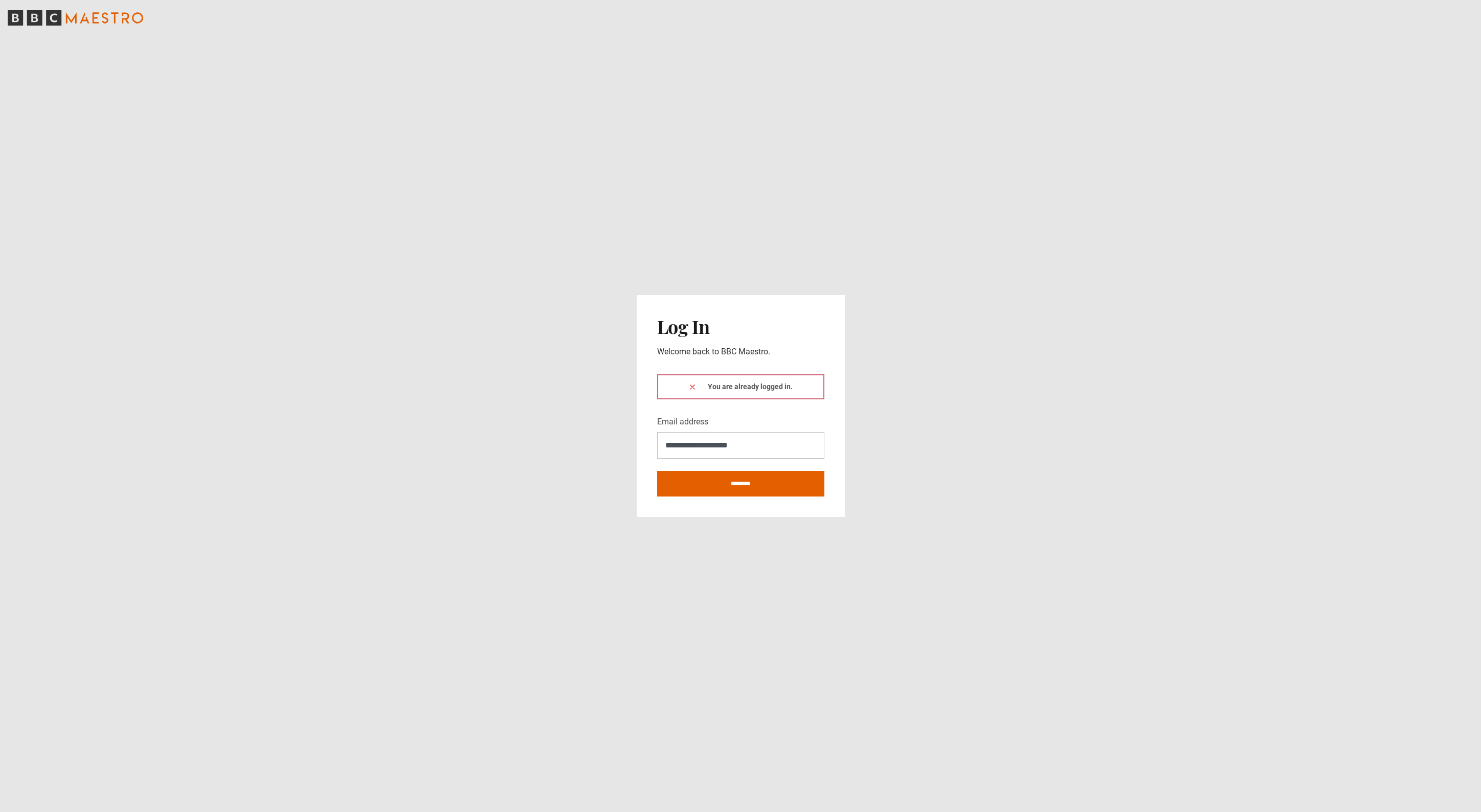 scroll, scrollTop: 0, scrollLeft: 0, axis: both 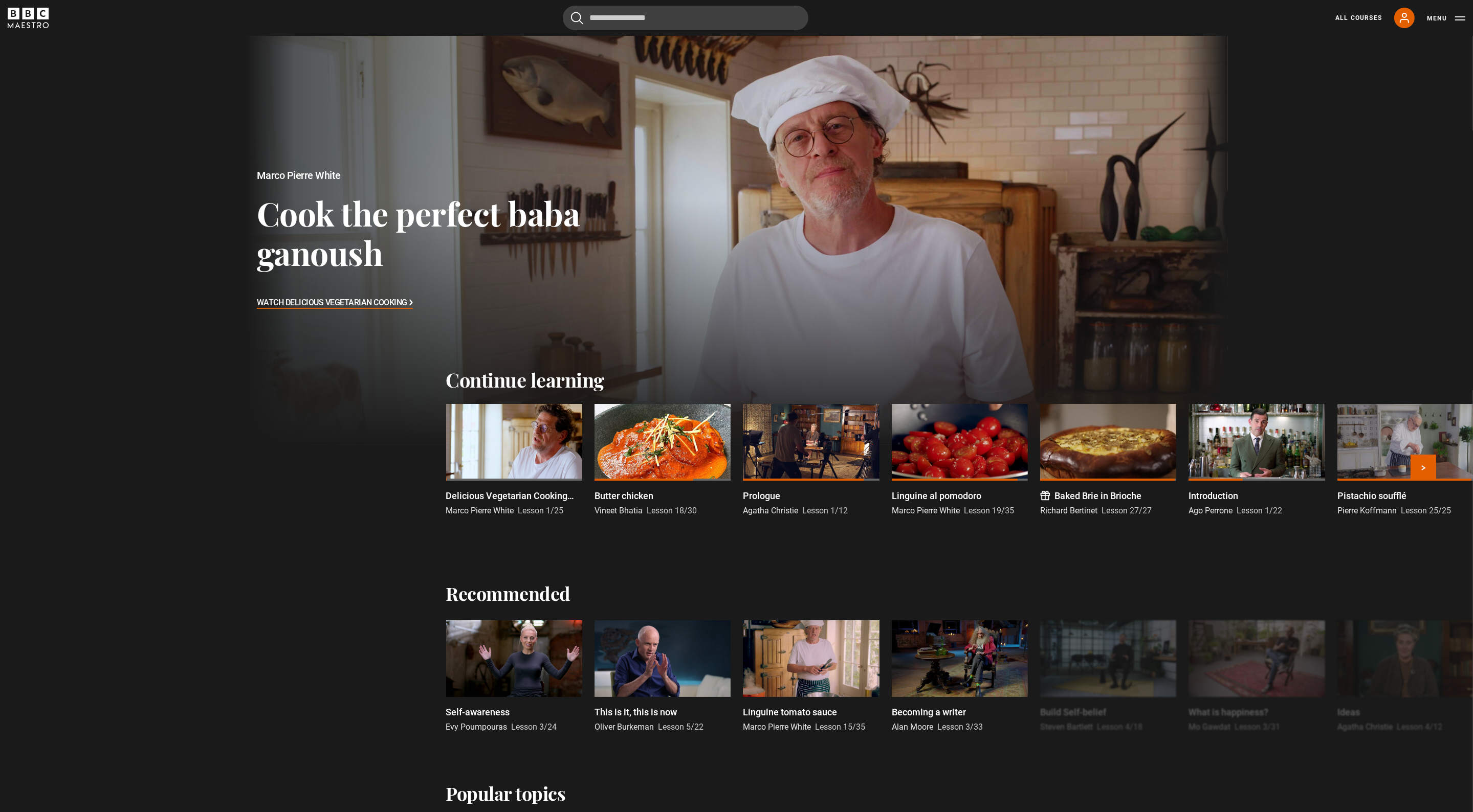 click at bounding box center (514, 442) 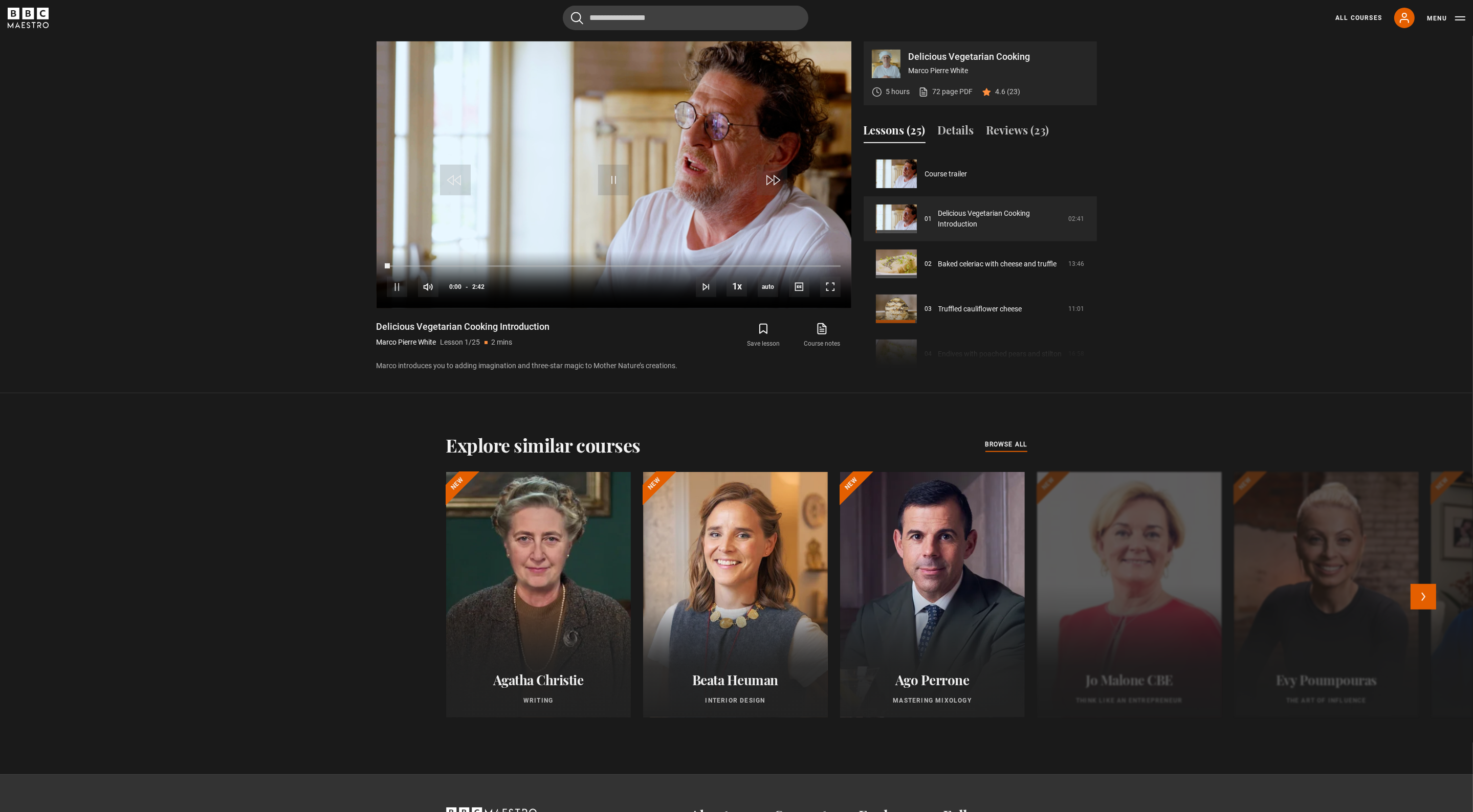 scroll, scrollTop: 817, scrollLeft: 0, axis: vertical 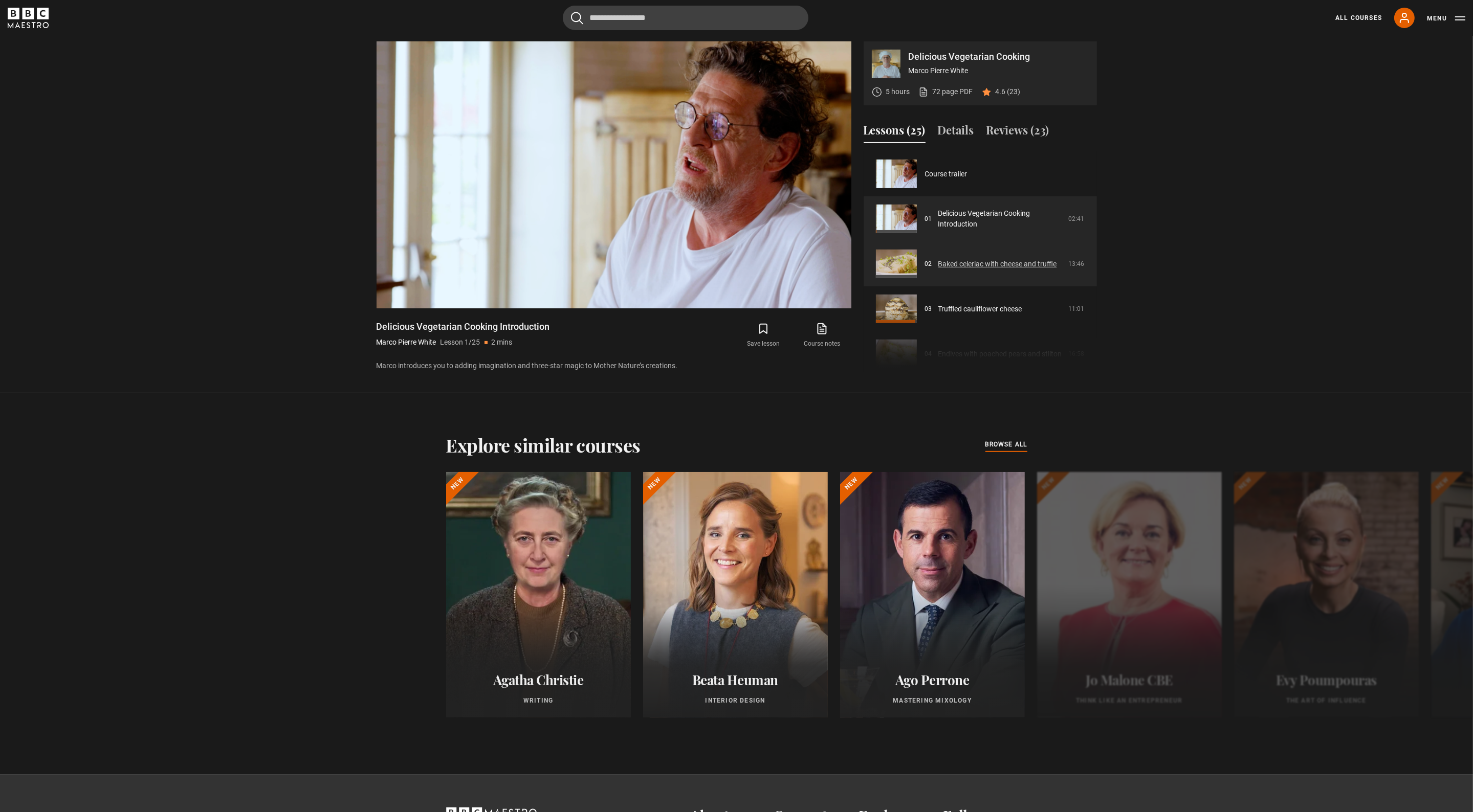 click on "Baked celeriac with cheese and truffle" at bounding box center (998, 264) 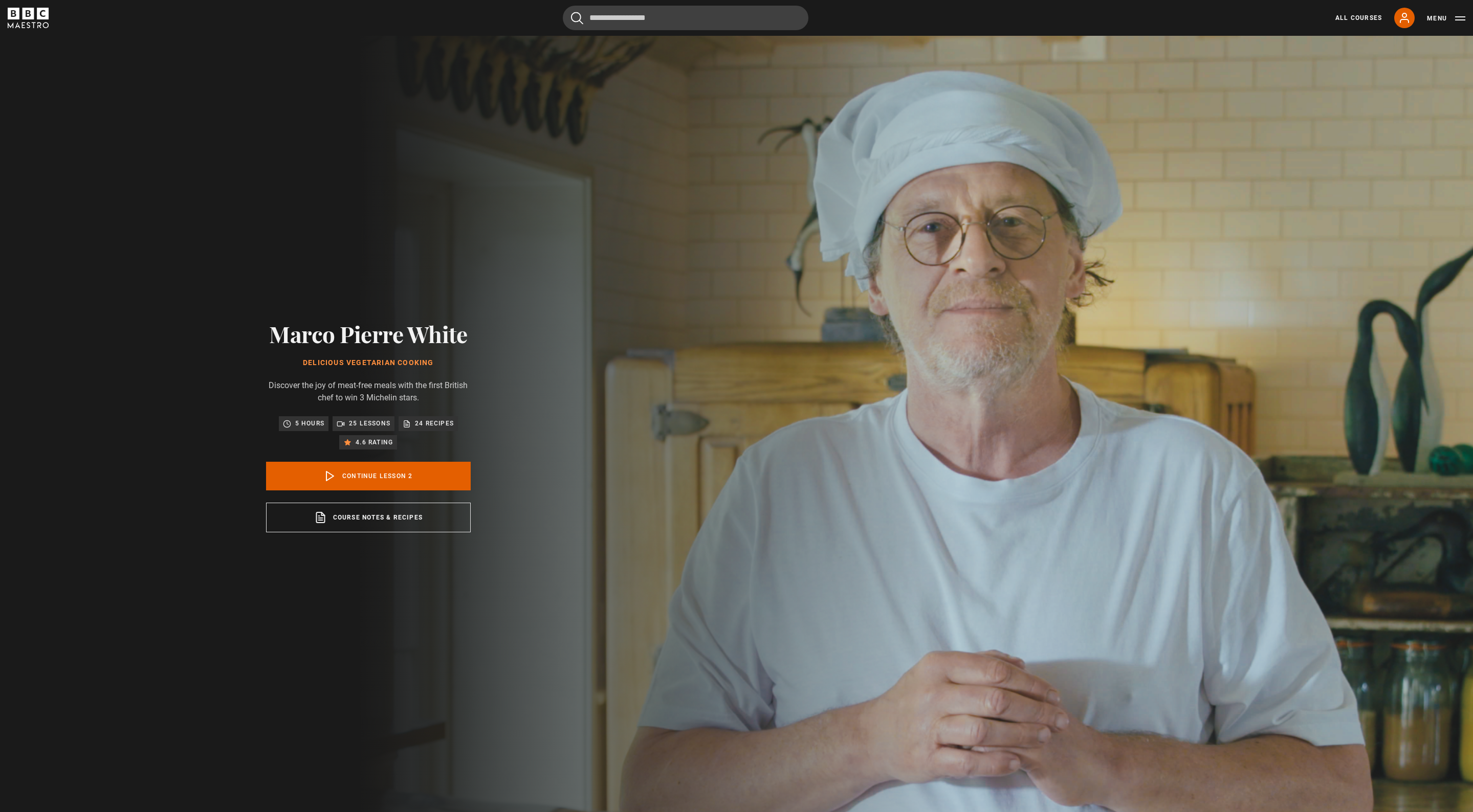 scroll, scrollTop: 817, scrollLeft: 0, axis: vertical 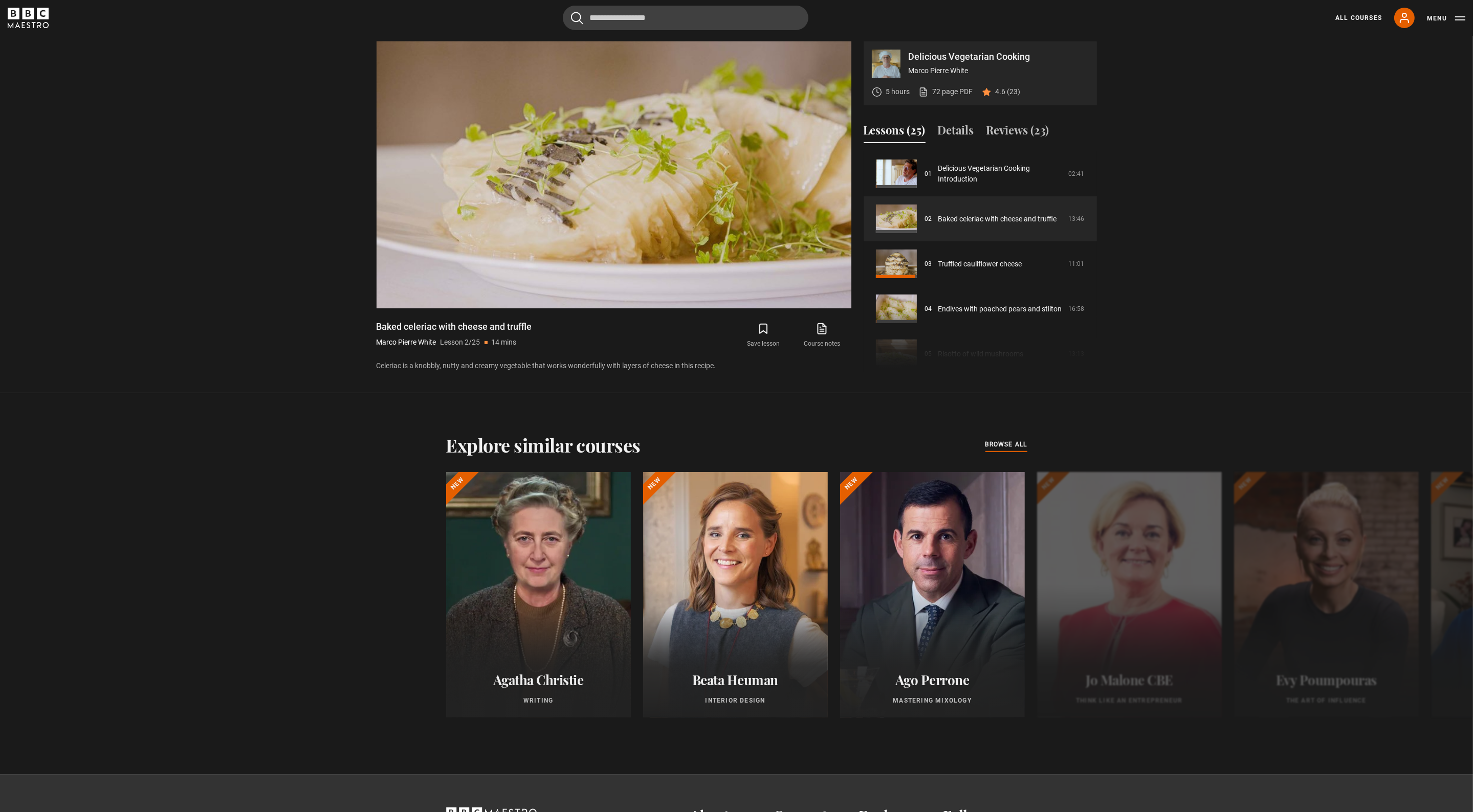 click on "Agatha Christie
Writing
New
Beata Heuman
Interior Design
New
Ago Perrone
Mastering Mixology
New
Jo Malone CBE
Think Like an Entrepreneur
New
Evy Poumpouras
The Art of Influence
New
Isabel Allende
Magical Storytelling
New
Trinny Woodall
Thriving in Business
Eric Vetro
Sing Like the Stars
Stephanie Romiszewski
Sleep Better
Jonathan Yeo
Portrait Painting
Harlan Coben
Writing Thrillers
Bill Lawrence" at bounding box center [736, 603] 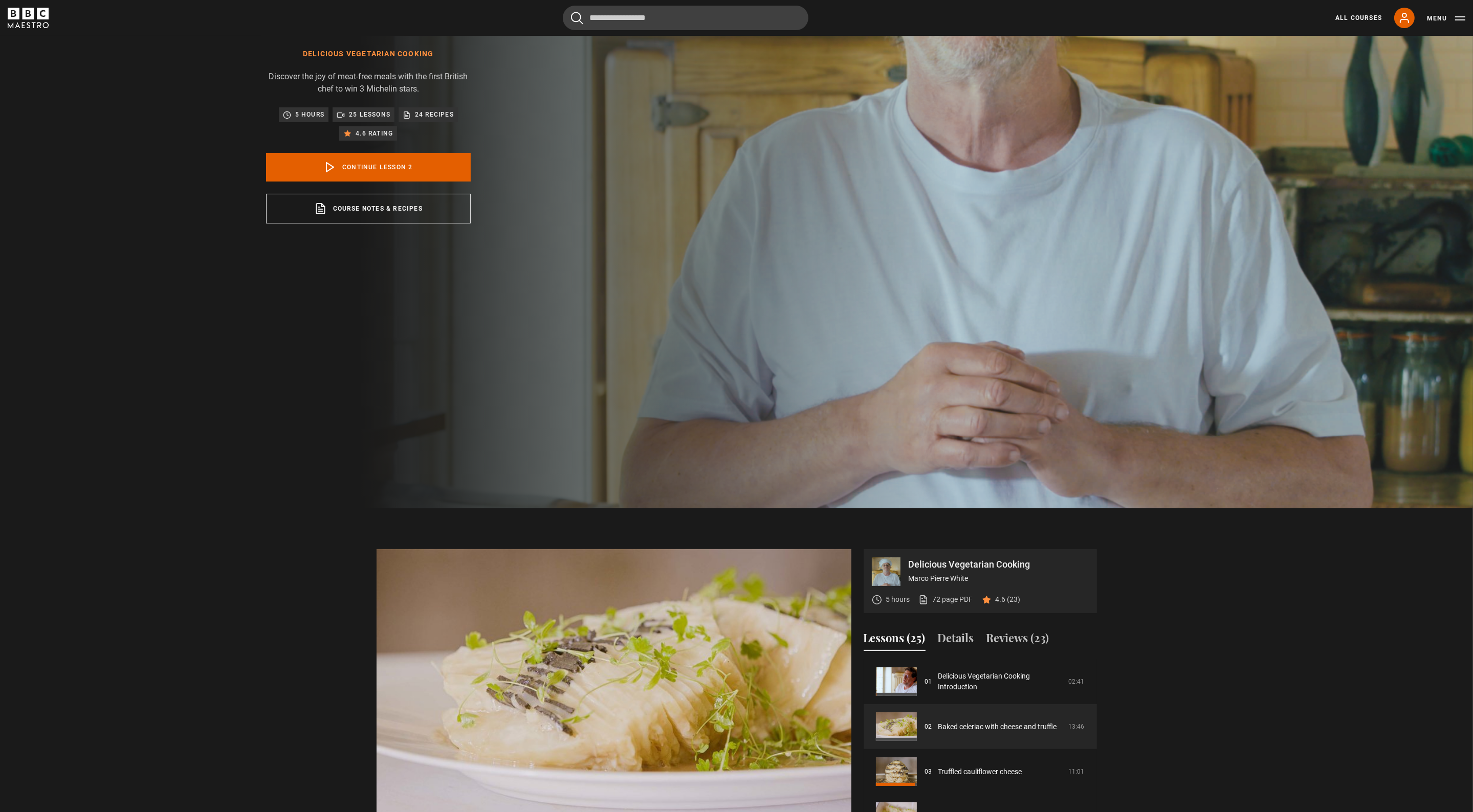 scroll, scrollTop: 375, scrollLeft: 0, axis: vertical 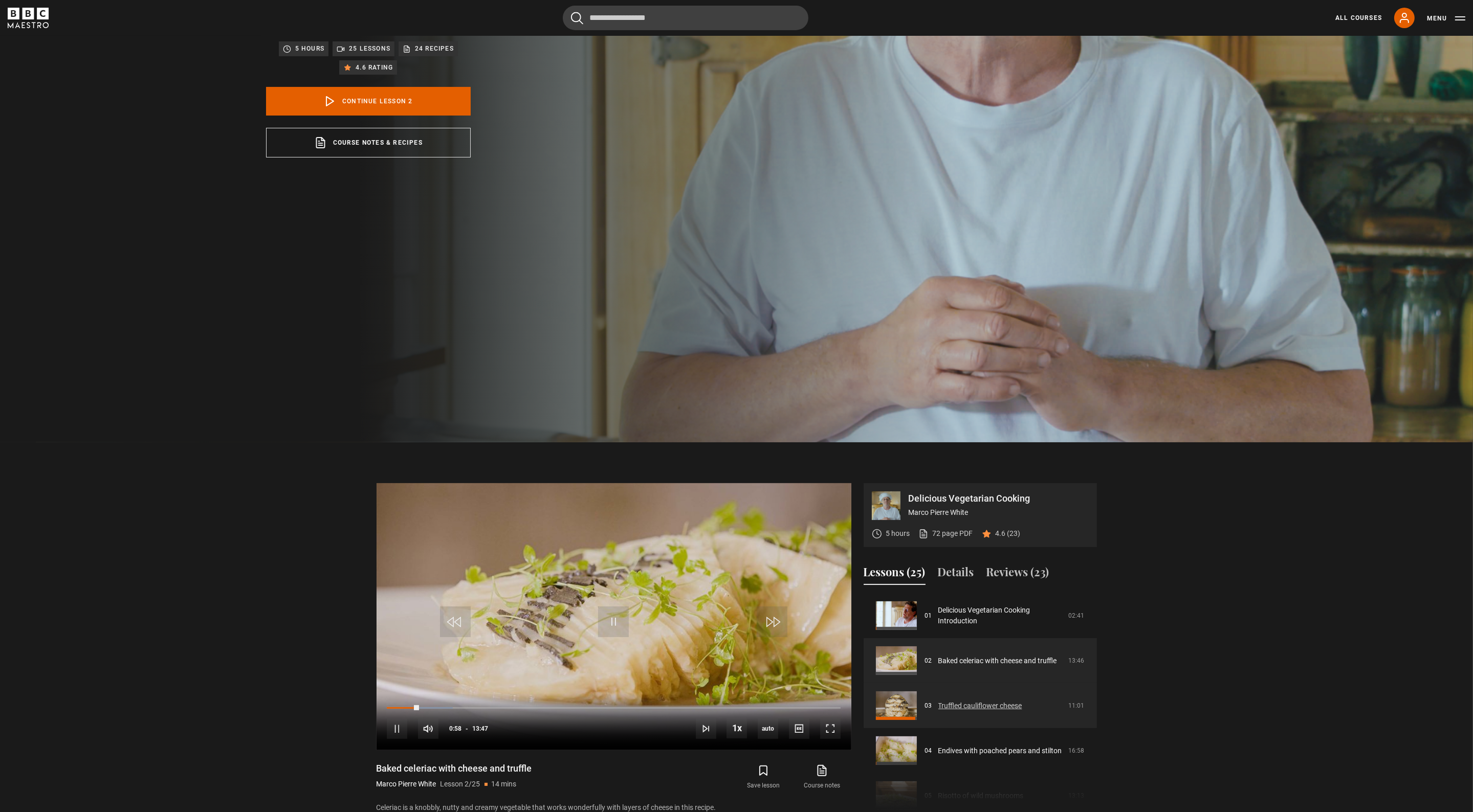 click on "Truffled cauliflower cheese" at bounding box center [980, 706] 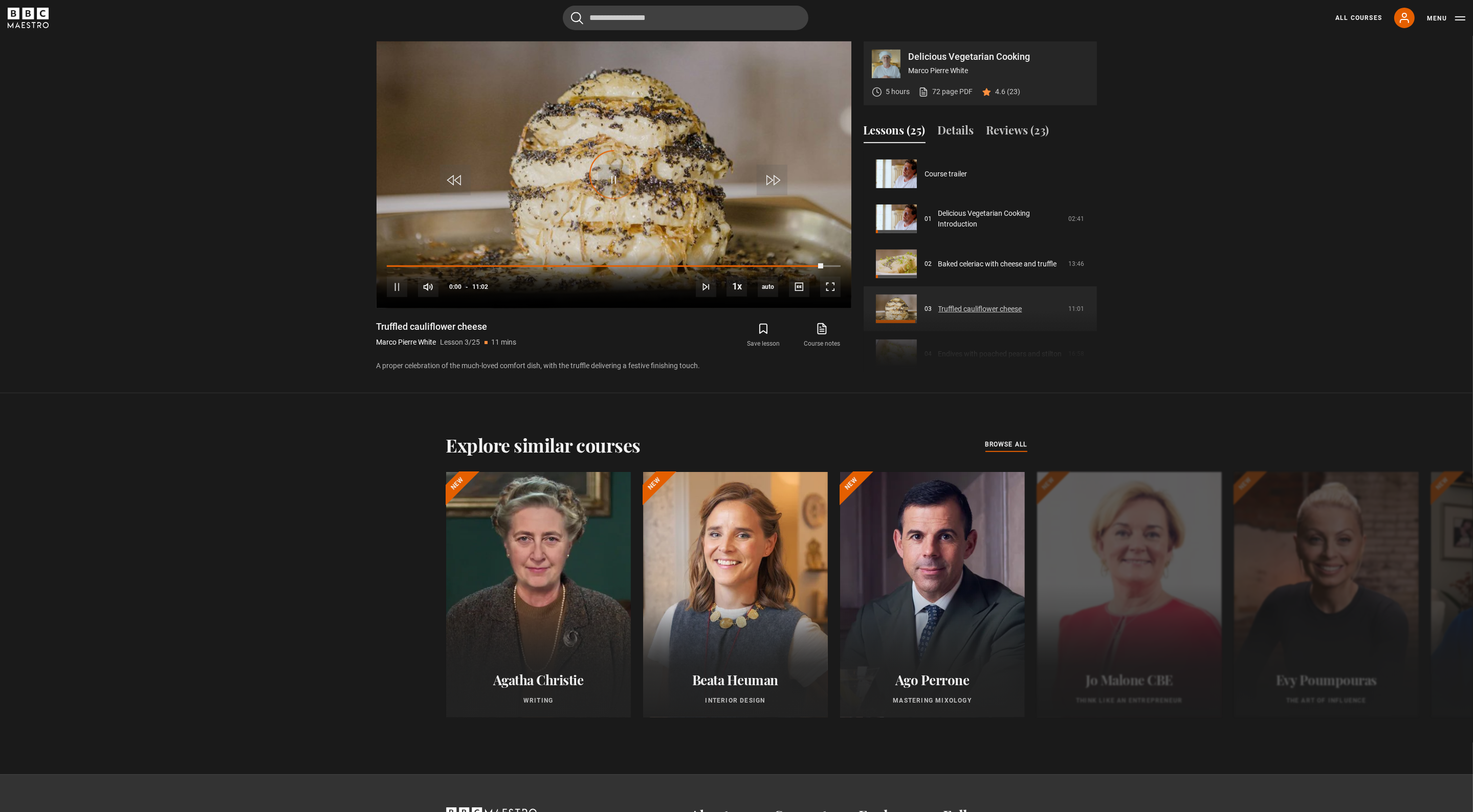 scroll, scrollTop: 817, scrollLeft: 0, axis: vertical 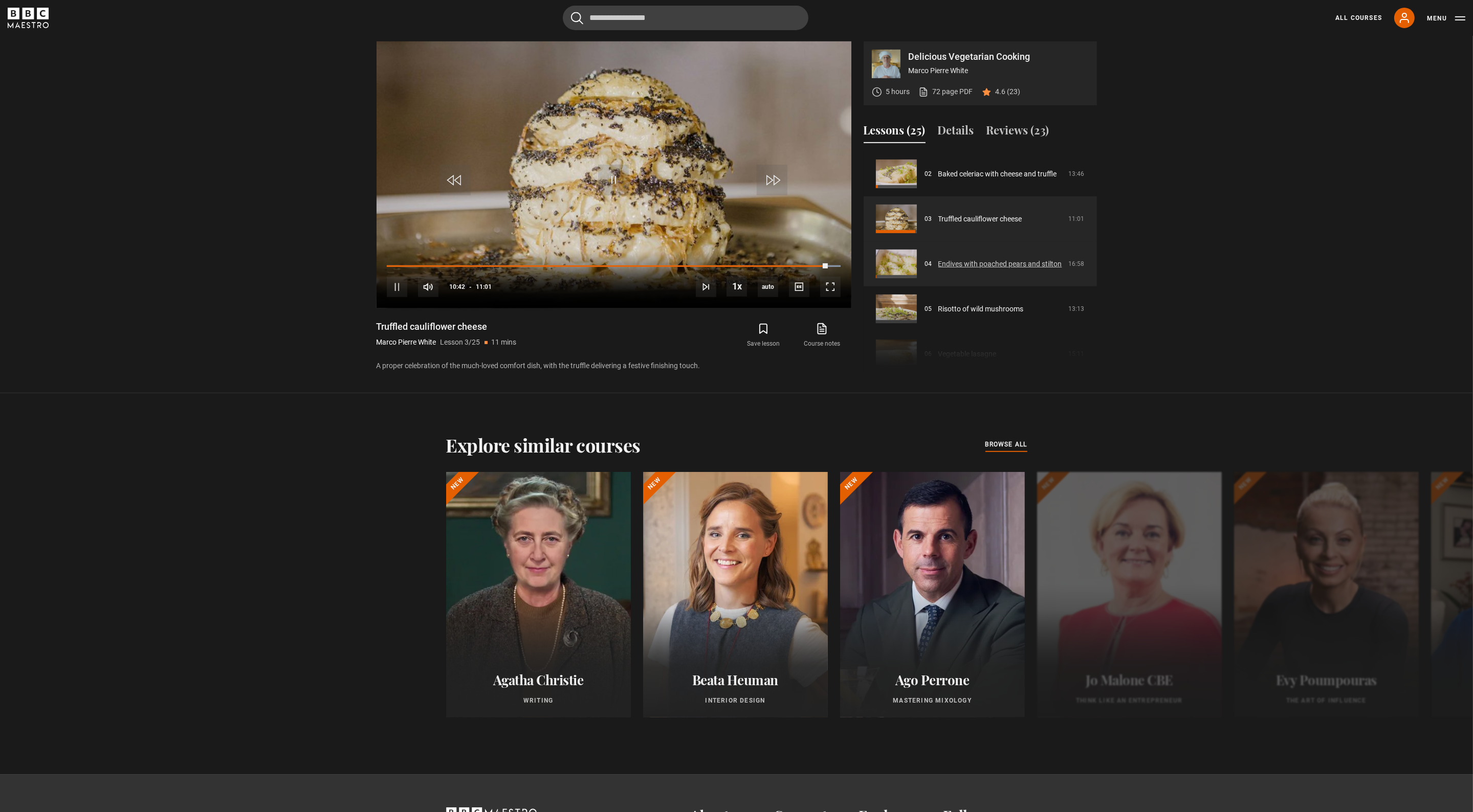 click on "Endives with poached pears and stilton" at bounding box center [1000, 264] 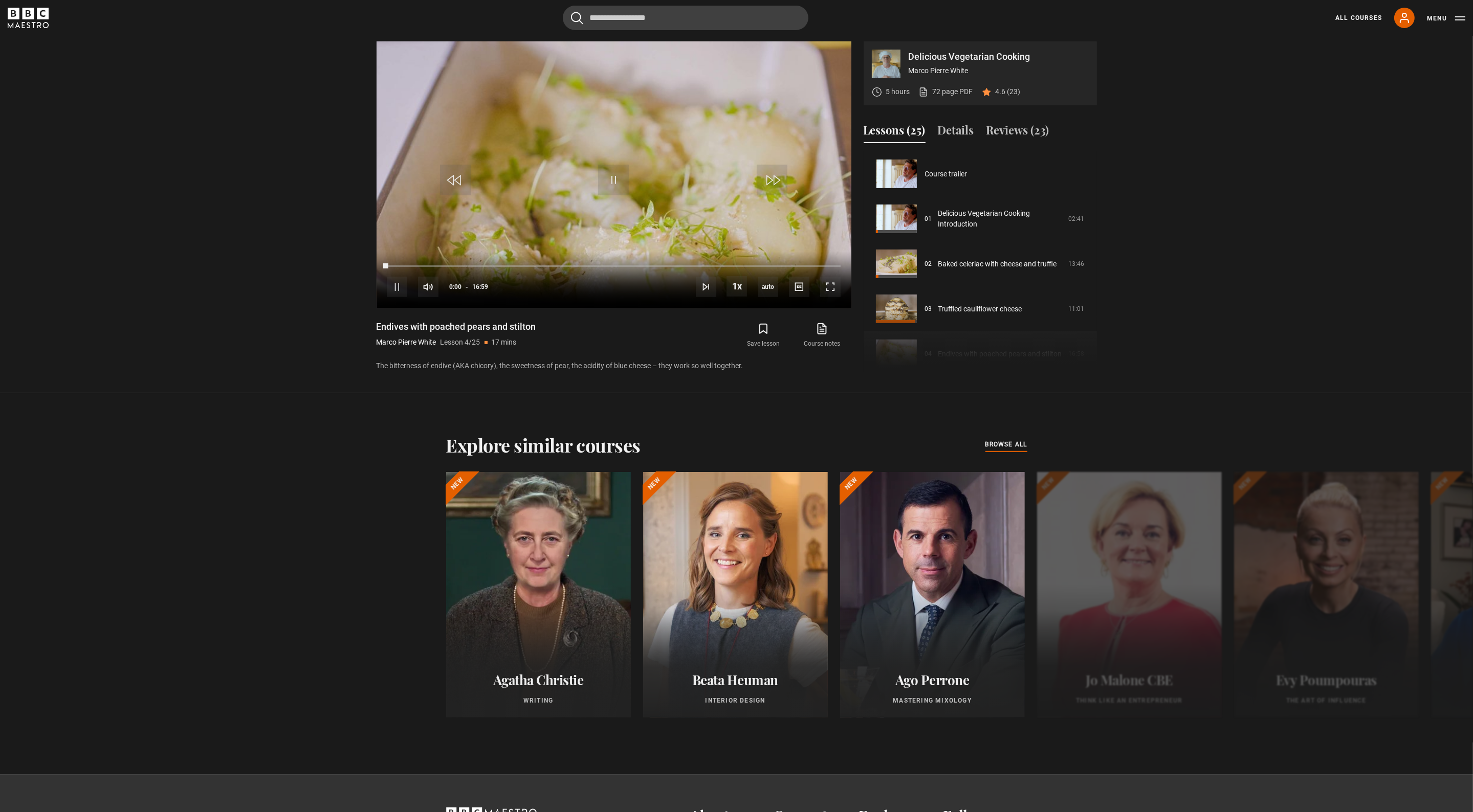 scroll, scrollTop: 817, scrollLeft: 0, axis: vertical 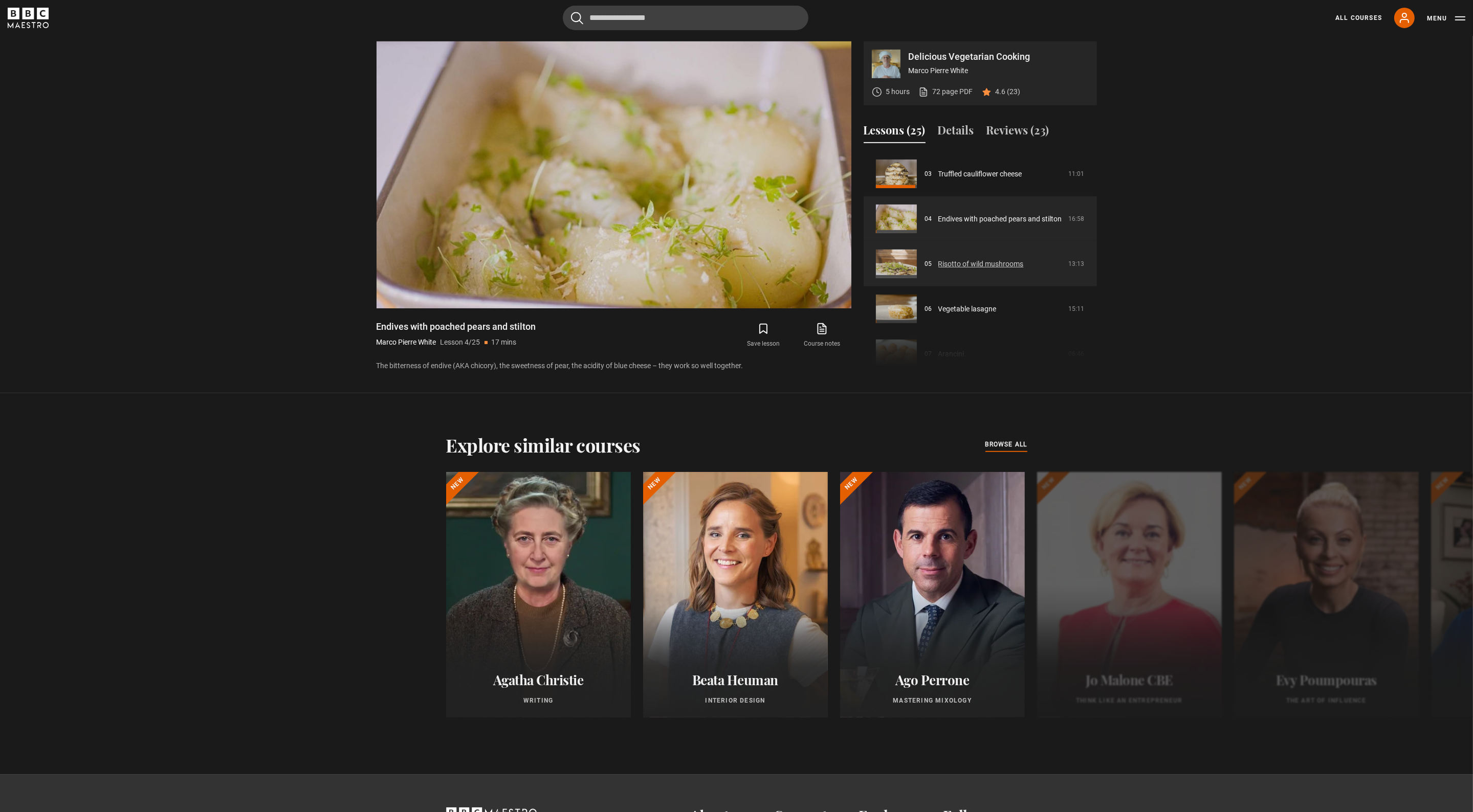 click on "Risotto of wild mushrooms" at bounding box center [981, 264] 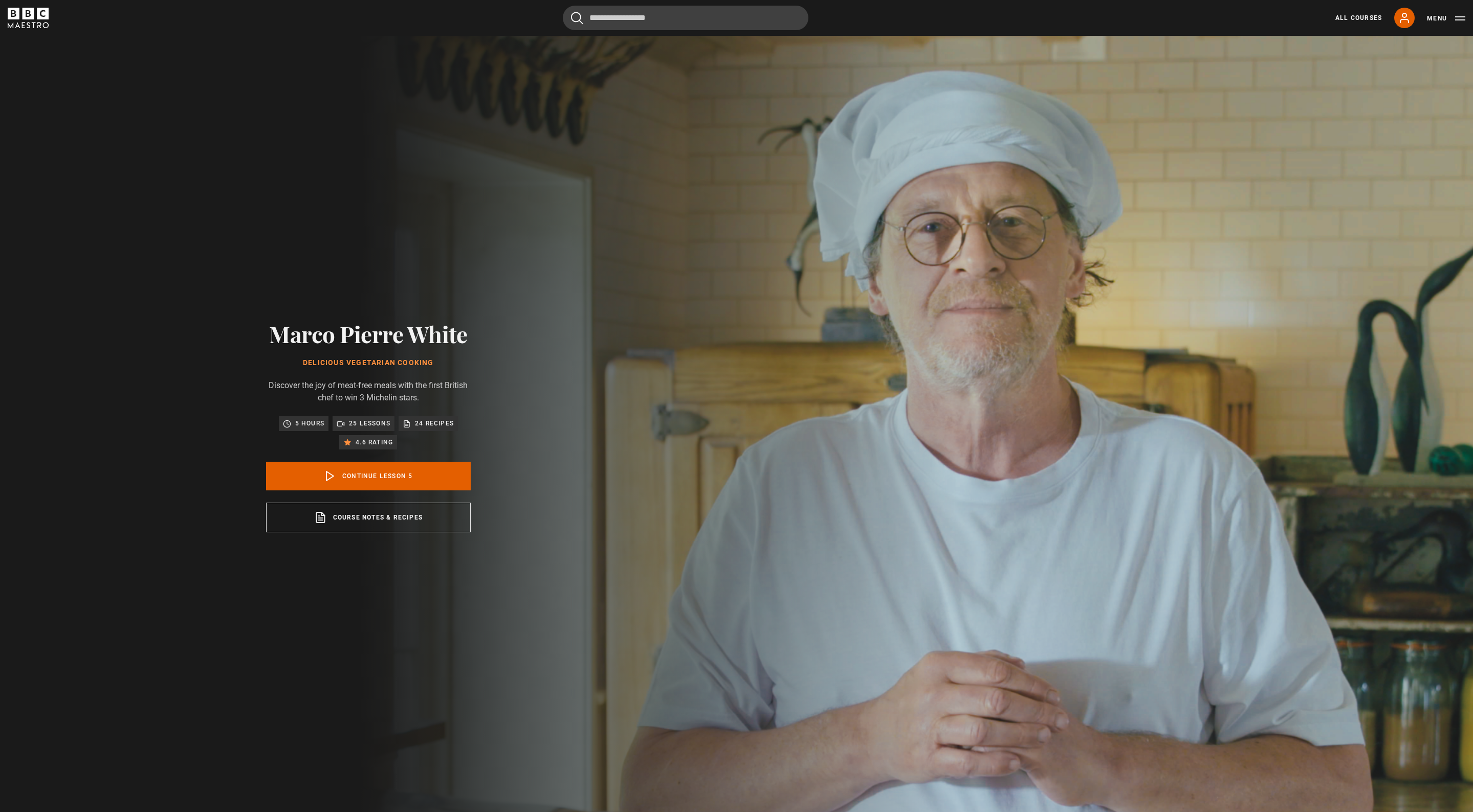 scroll, scrollTop: 817, scrollLeft: 0, axis: vertical 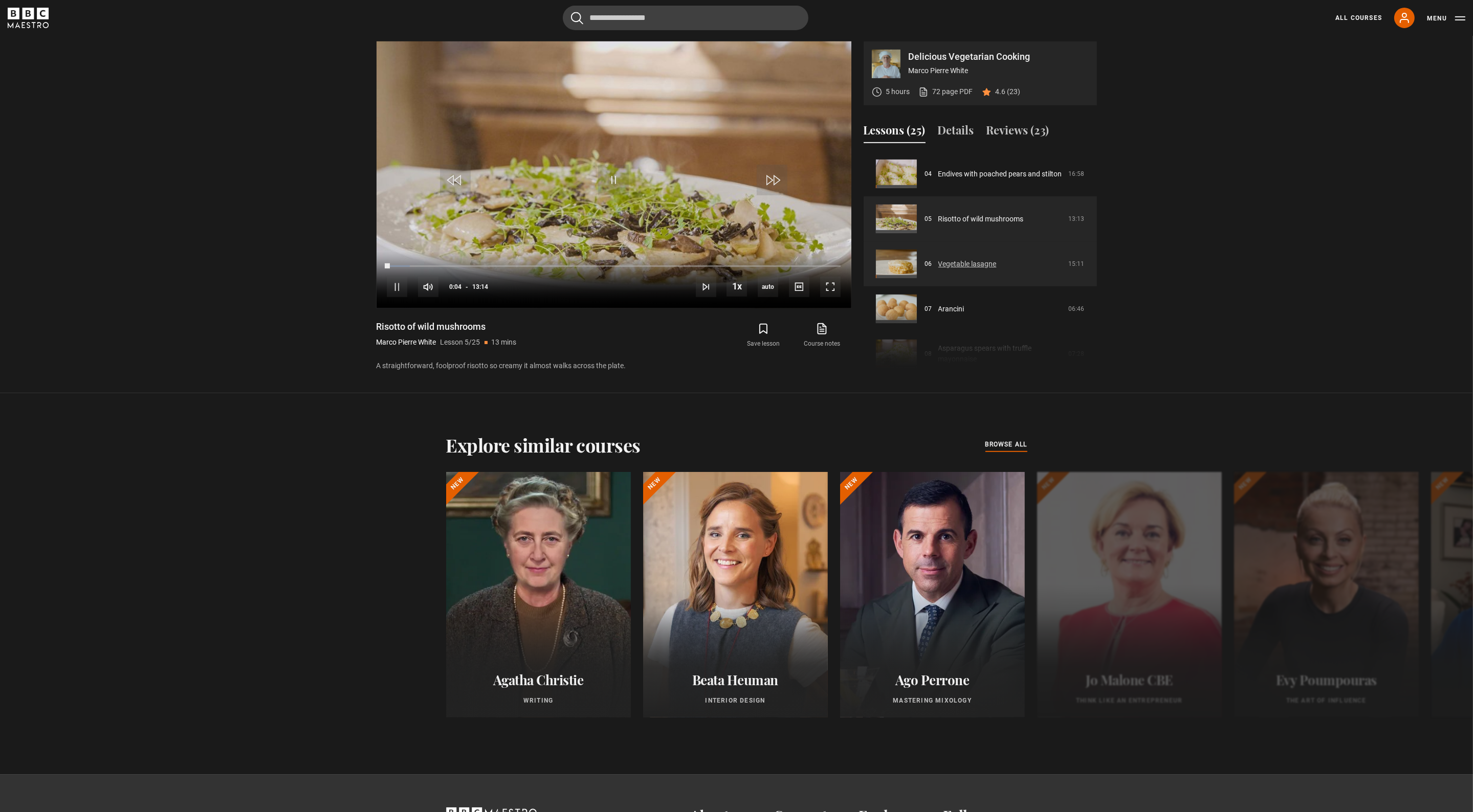 click on "Vegetable lasagne" at bounding box center [968, 264] 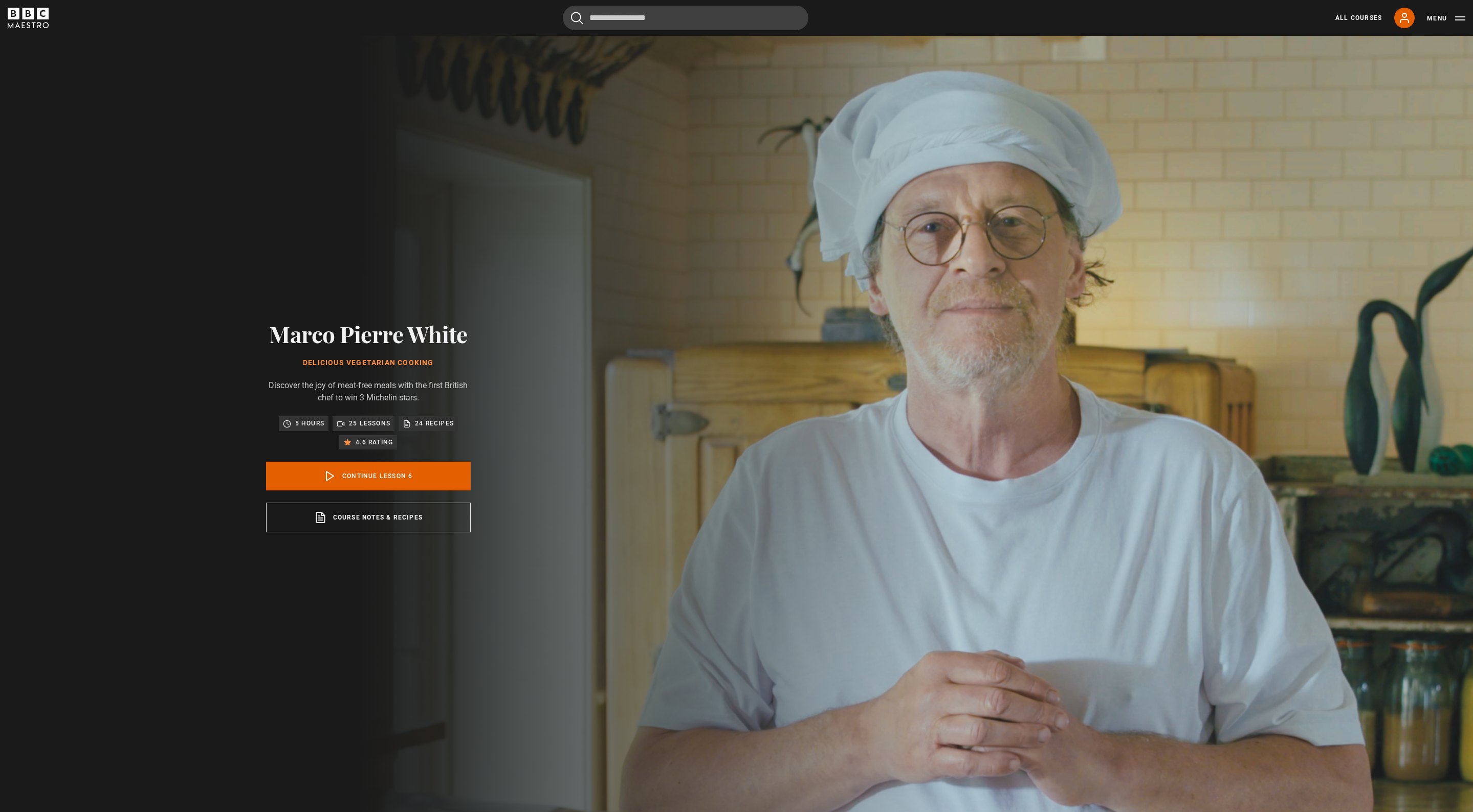 scroll, scrollTop: 817, scrollLeft: 0, axis: vertical 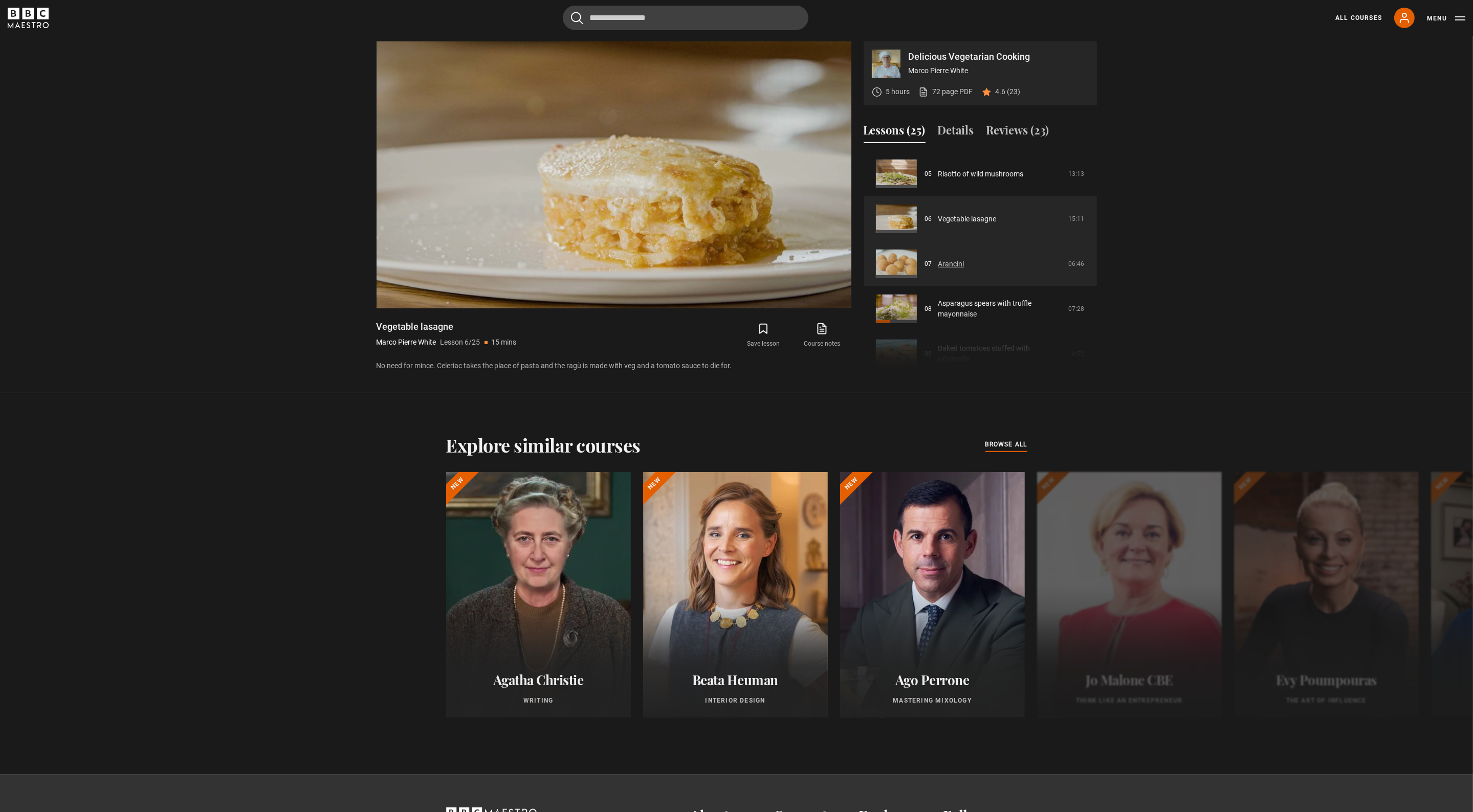 click on "Arancini" at bounding box center [951, 264] 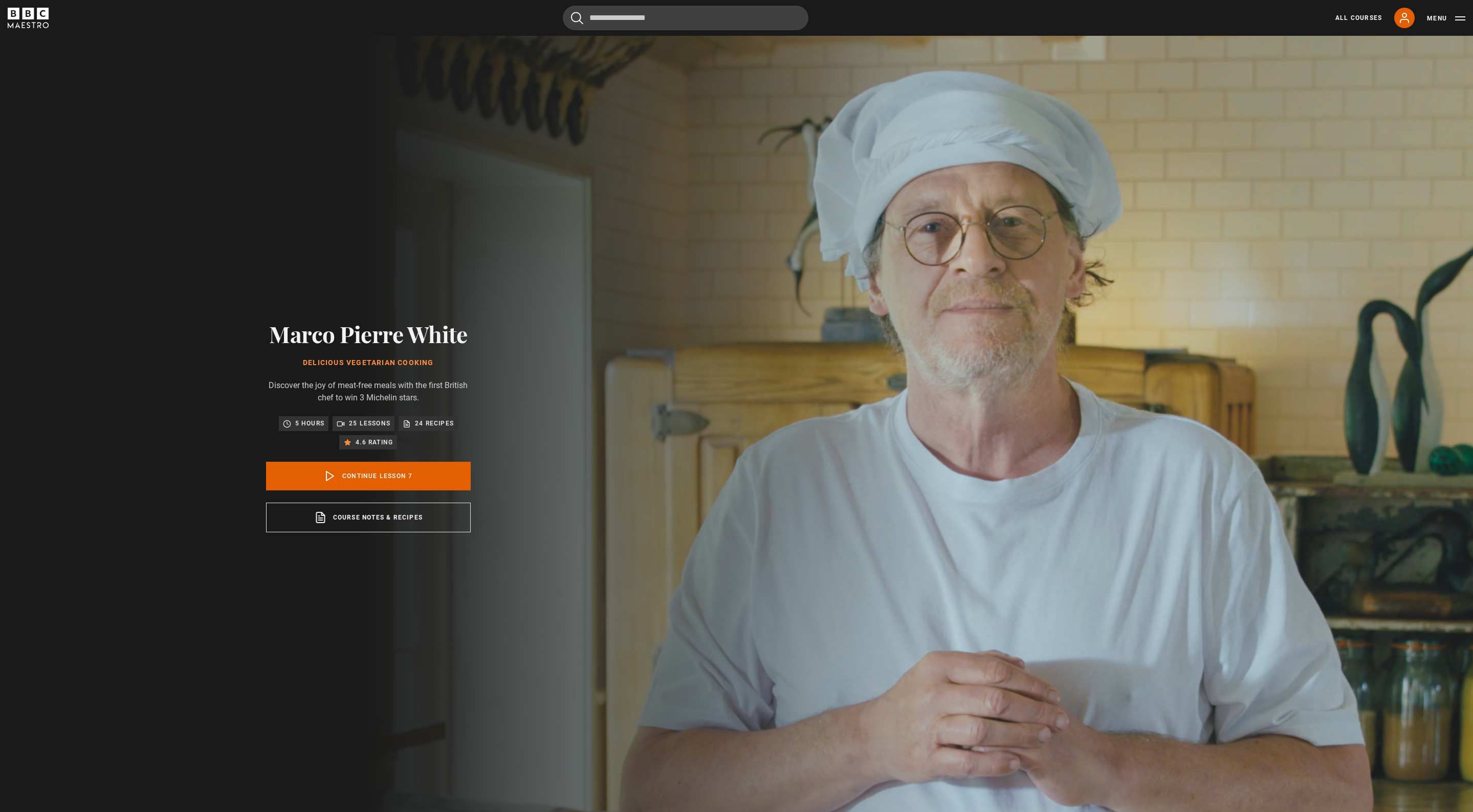 scroll, scrollTop: 817, scrollLeft: 0, axis: vertical 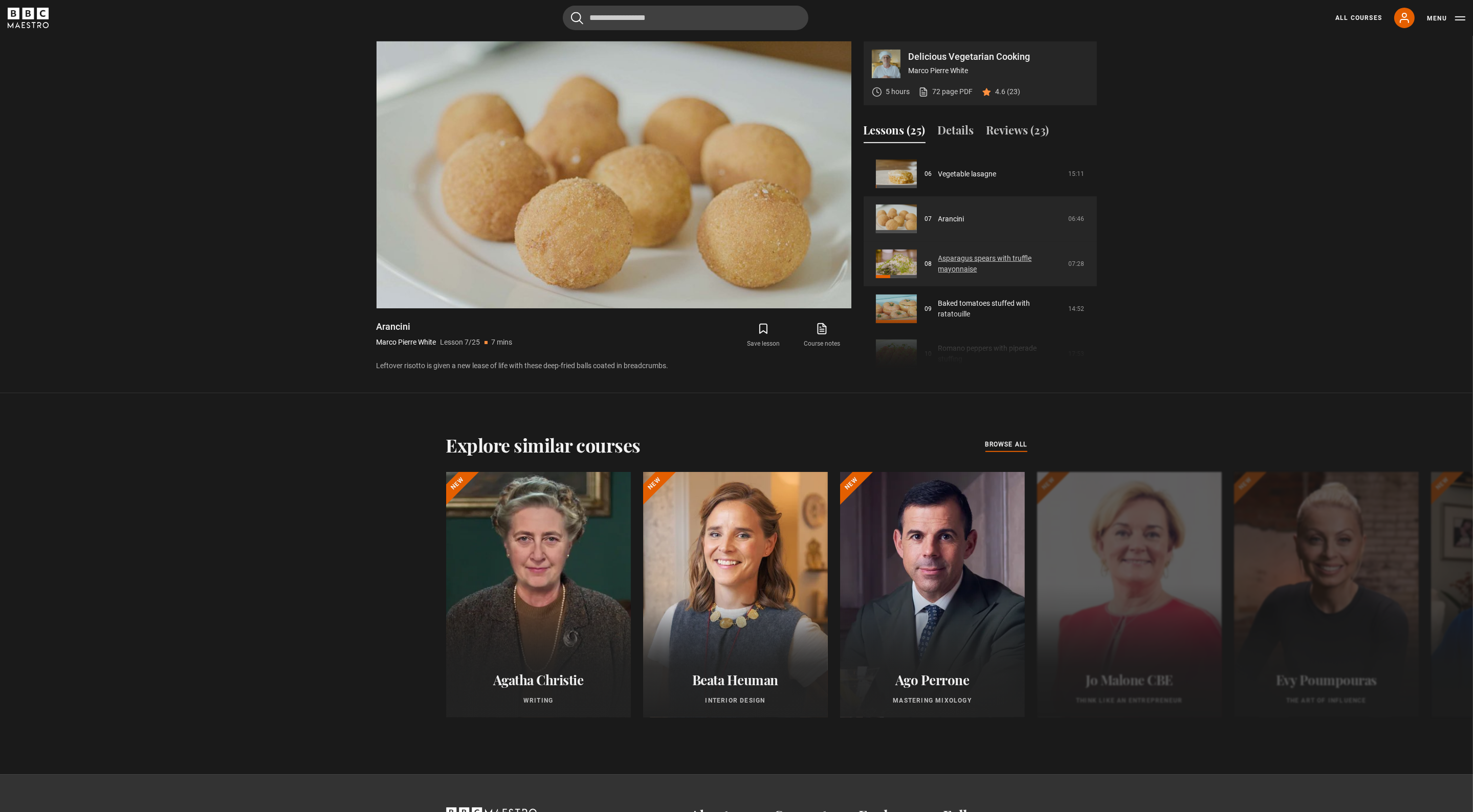 click on "Asparagus spears with truffle mayonnaise" at bounding box center (1000, 264) 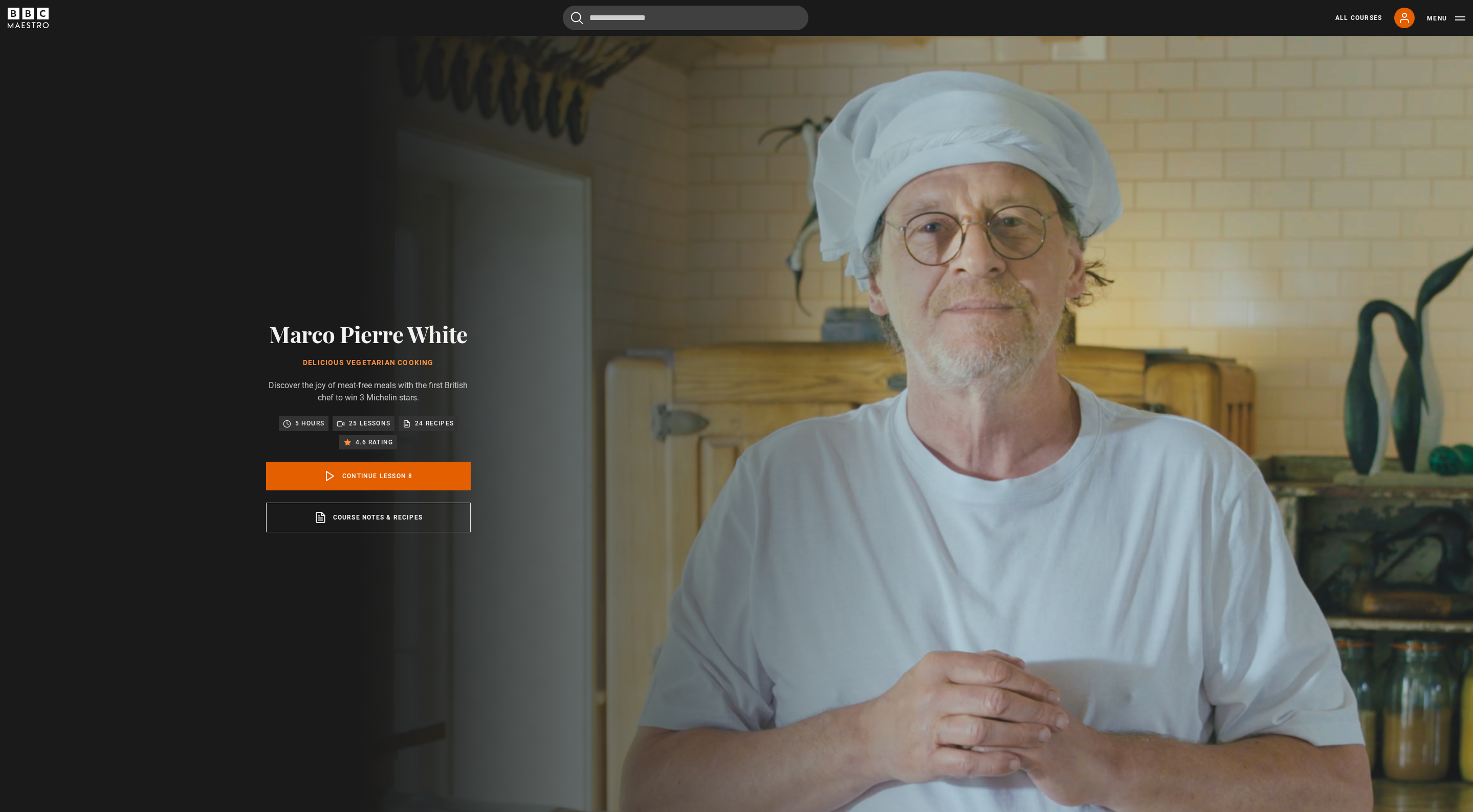 scroll, scrollTop: 817, scrollLeft: 0, axis: vertical 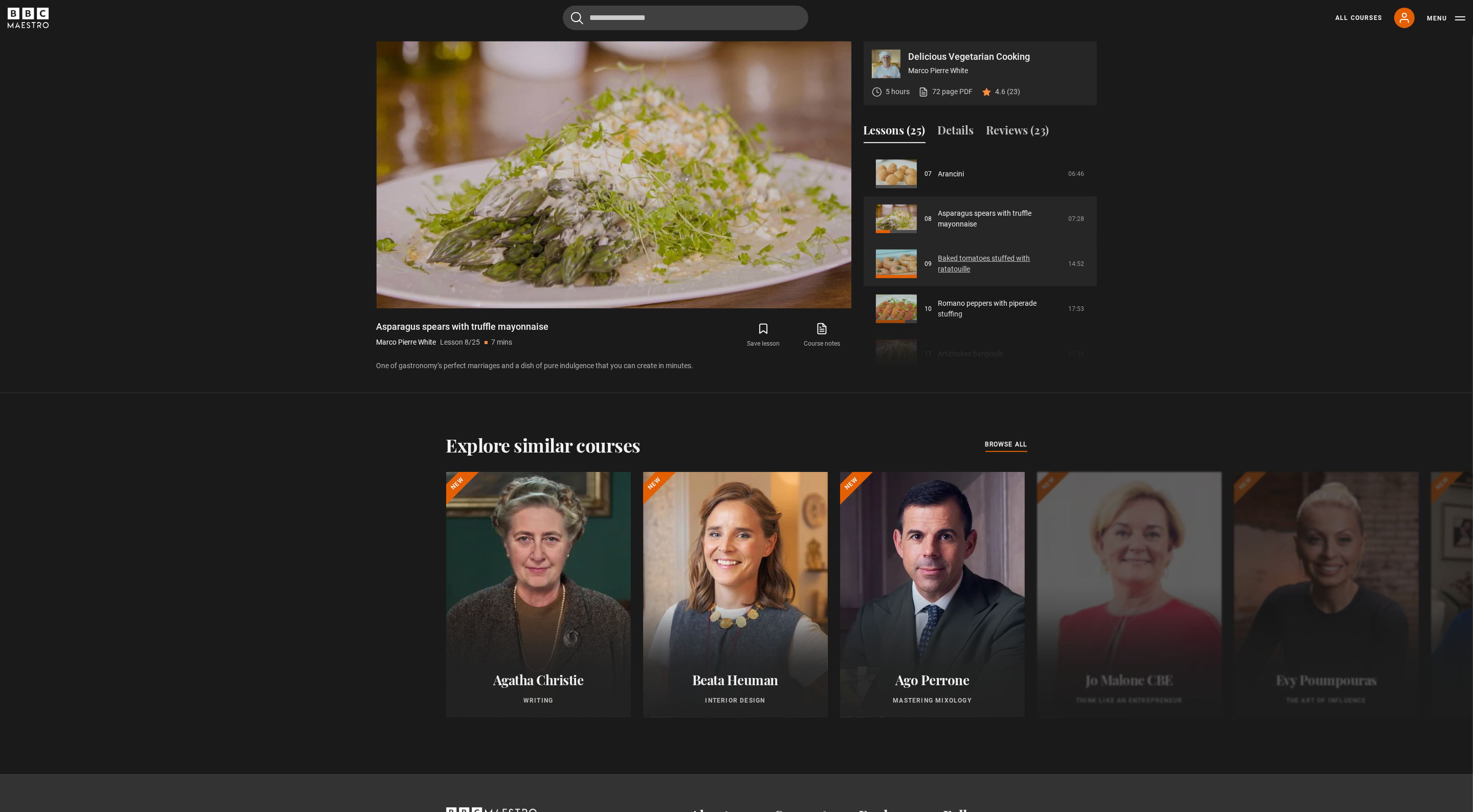 click on "Baked tomatoes stuffed with ratatouille" at bounding box center (1000, 264) 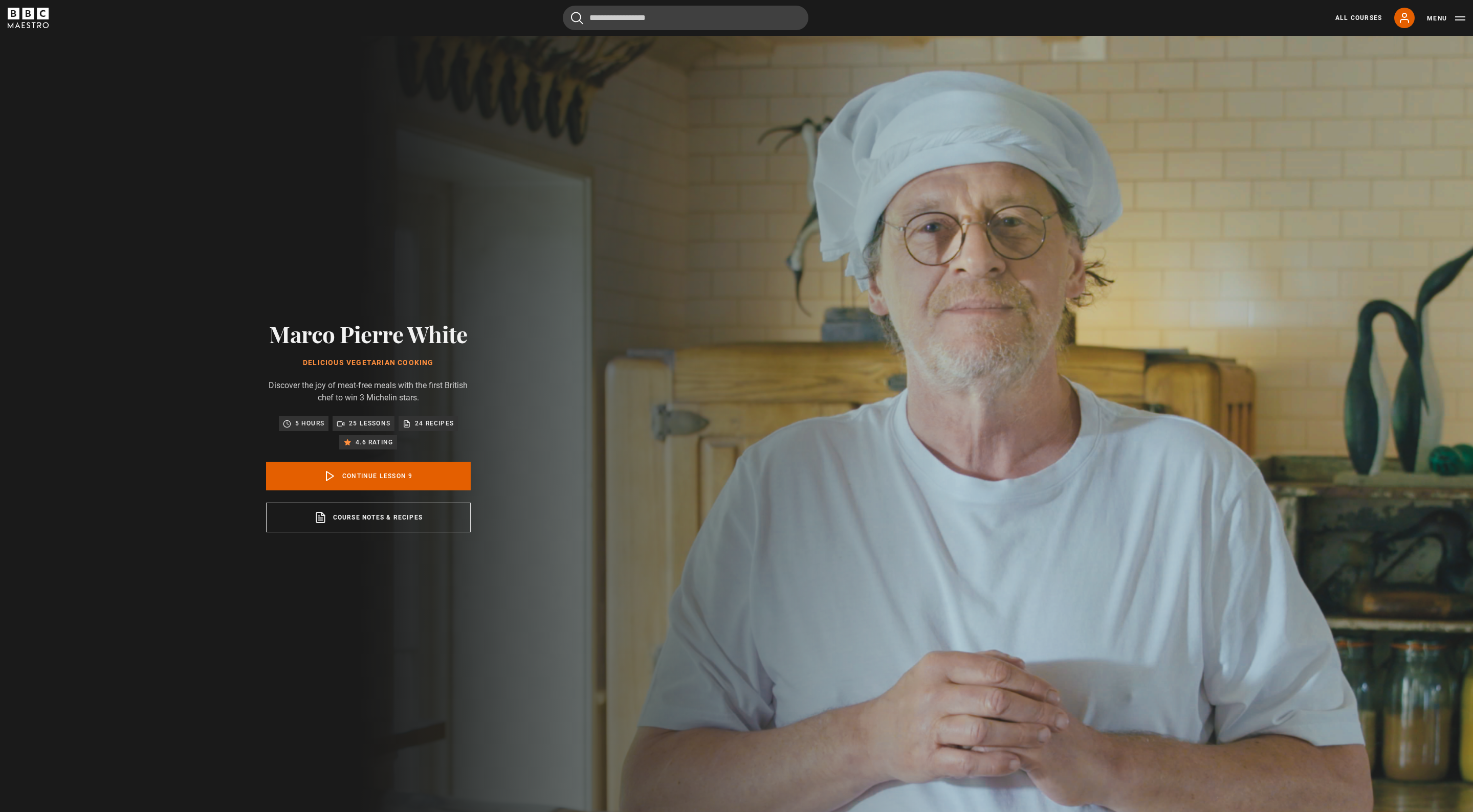 scroll, scrollTop: 817, scrollLeft: 0, axis: vertical 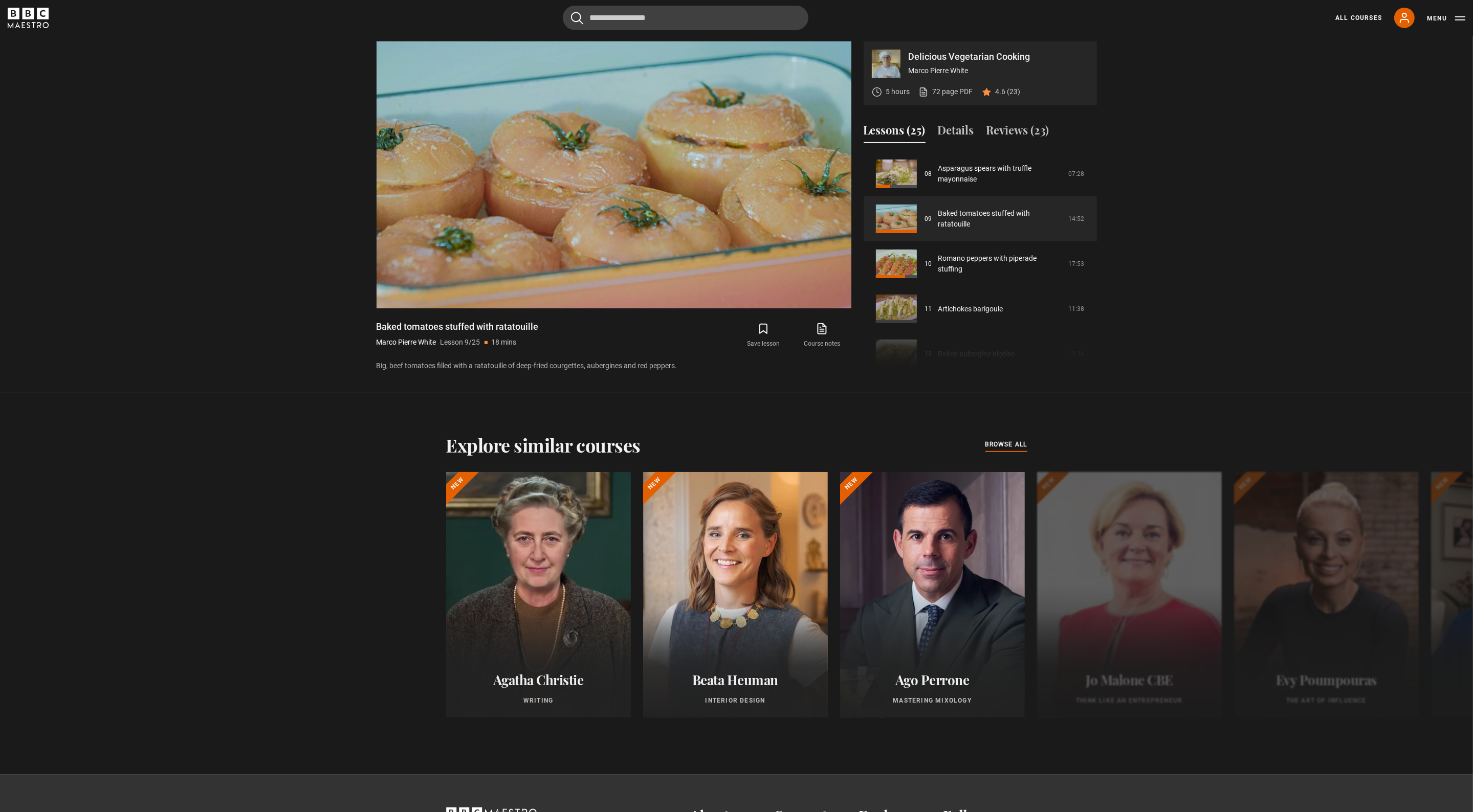 drag, startPoint x: 177, startPoint y: 209, endPoint x: 150, endPoint y: 123, distance: 90.1388 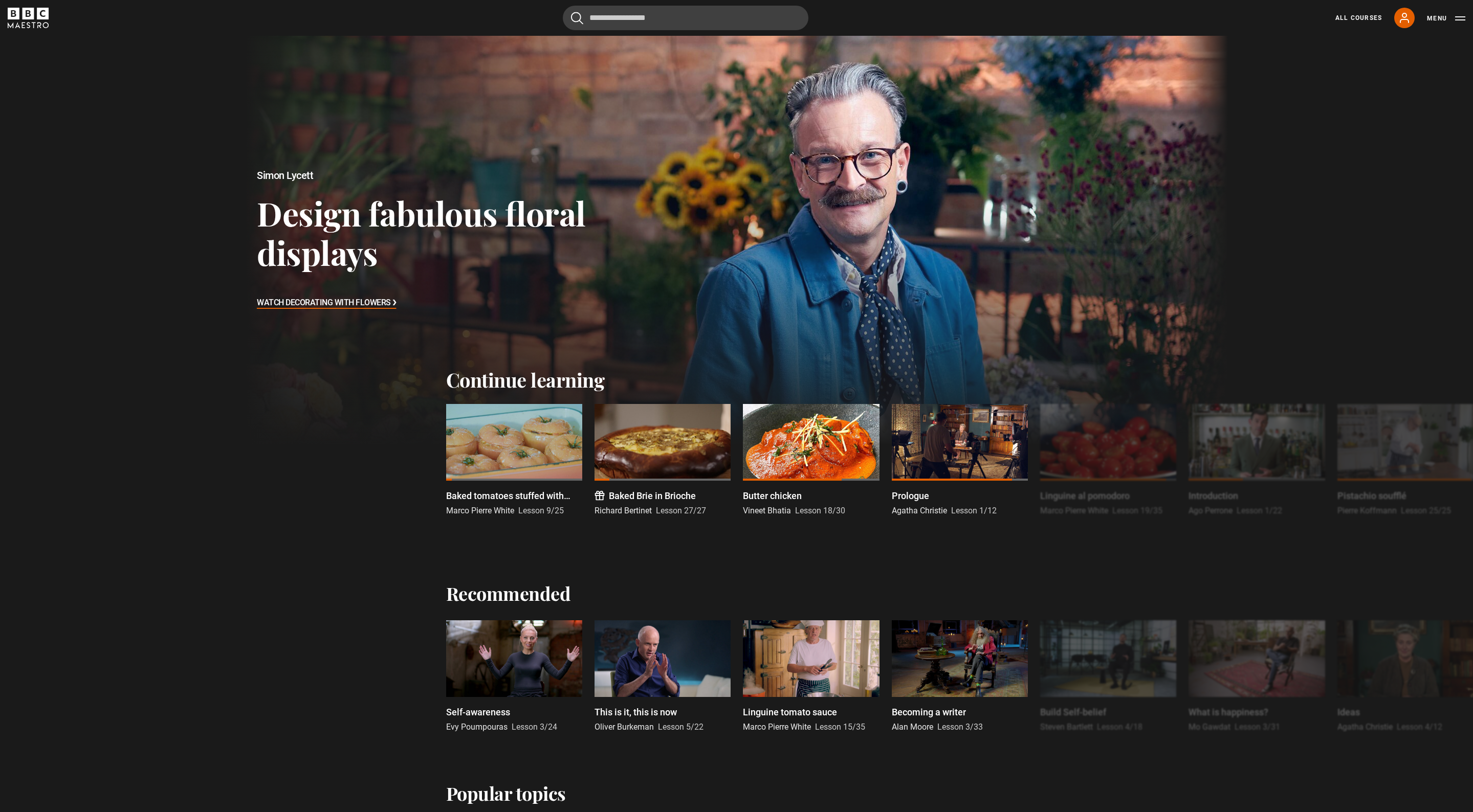 scroll, scrollTop: 0, scrollLeft: 0, axis: both 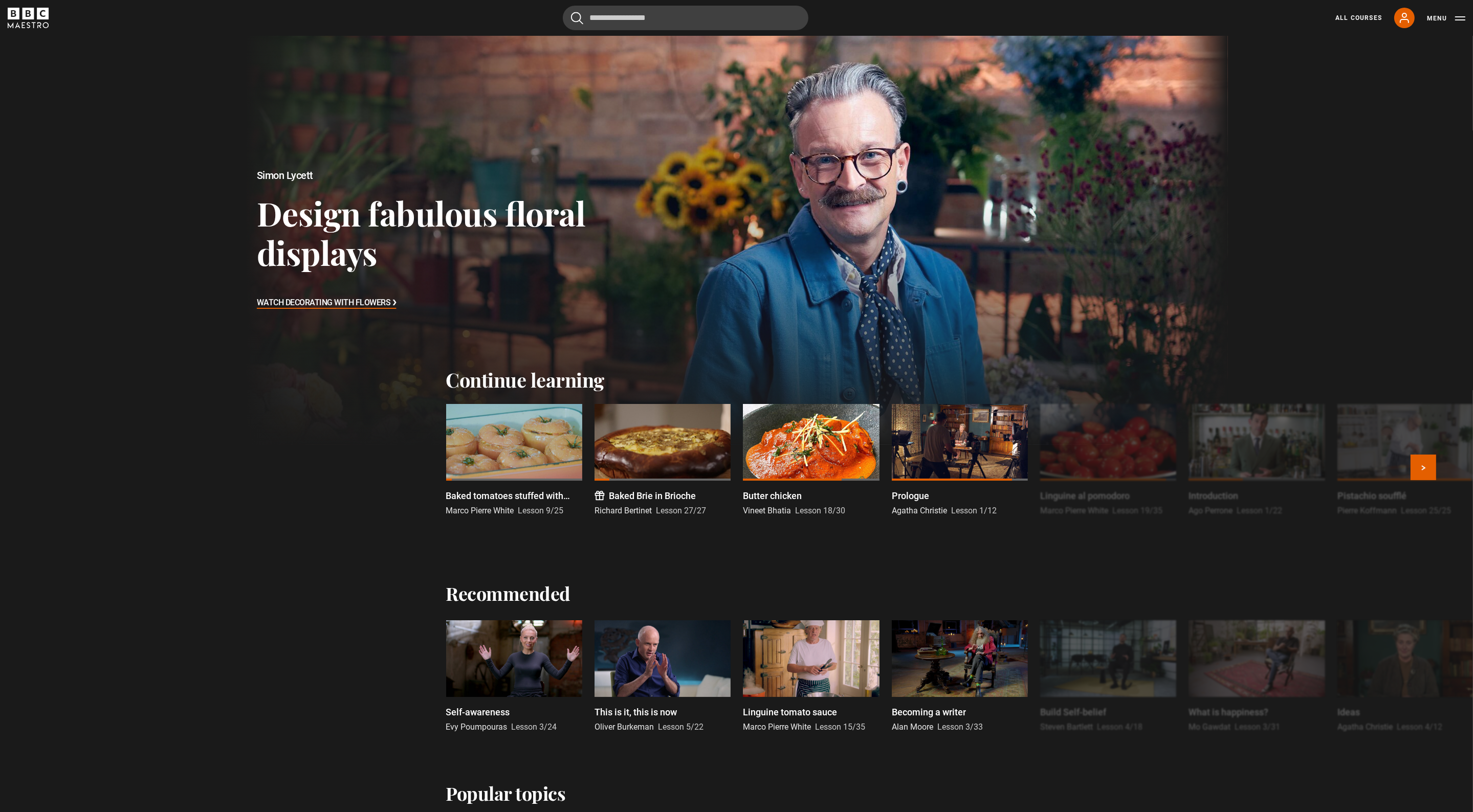click at bounding box center [514, 442] 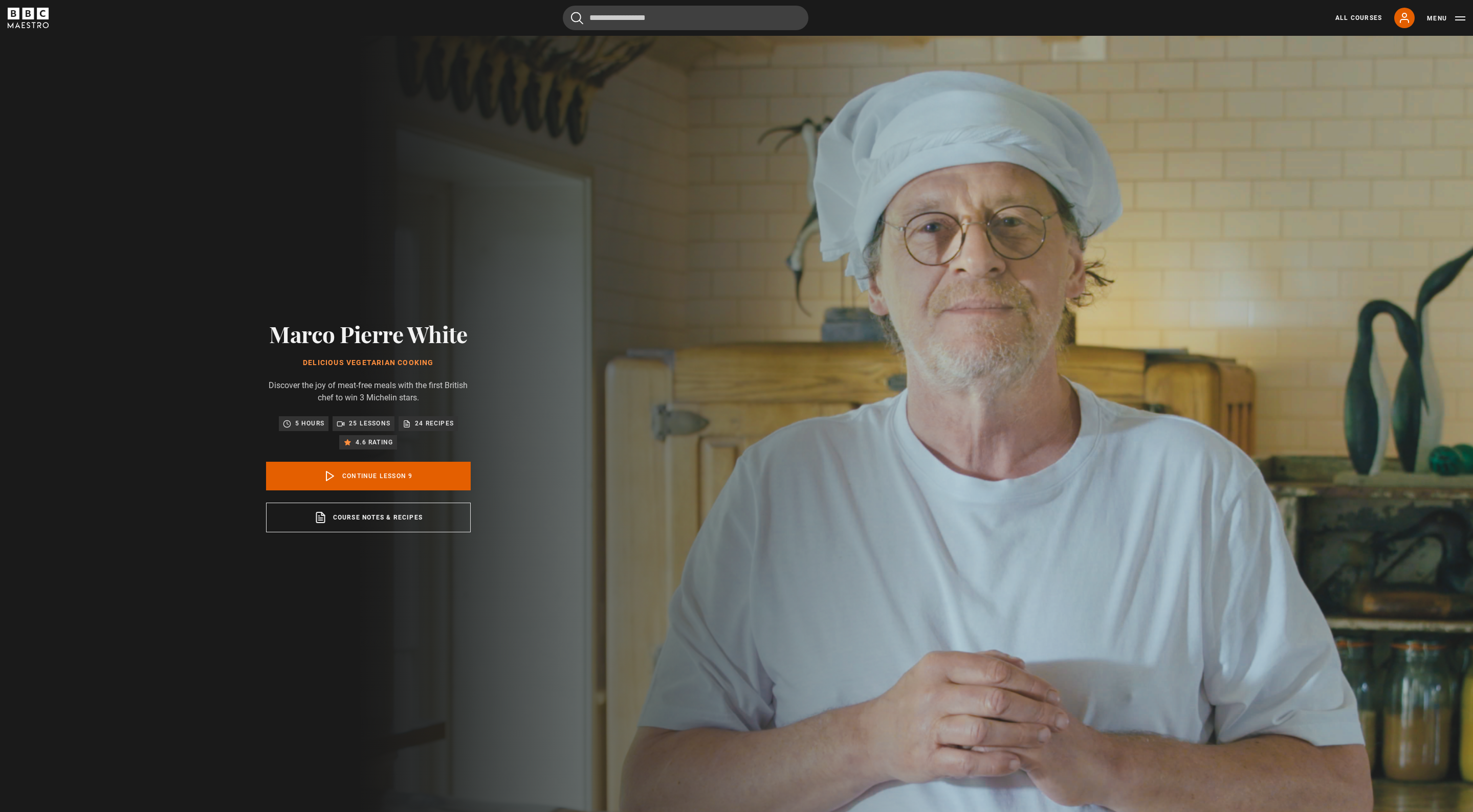 click on "Romano peppers with piperade stuffing" at bounding box center (1000, 1440) 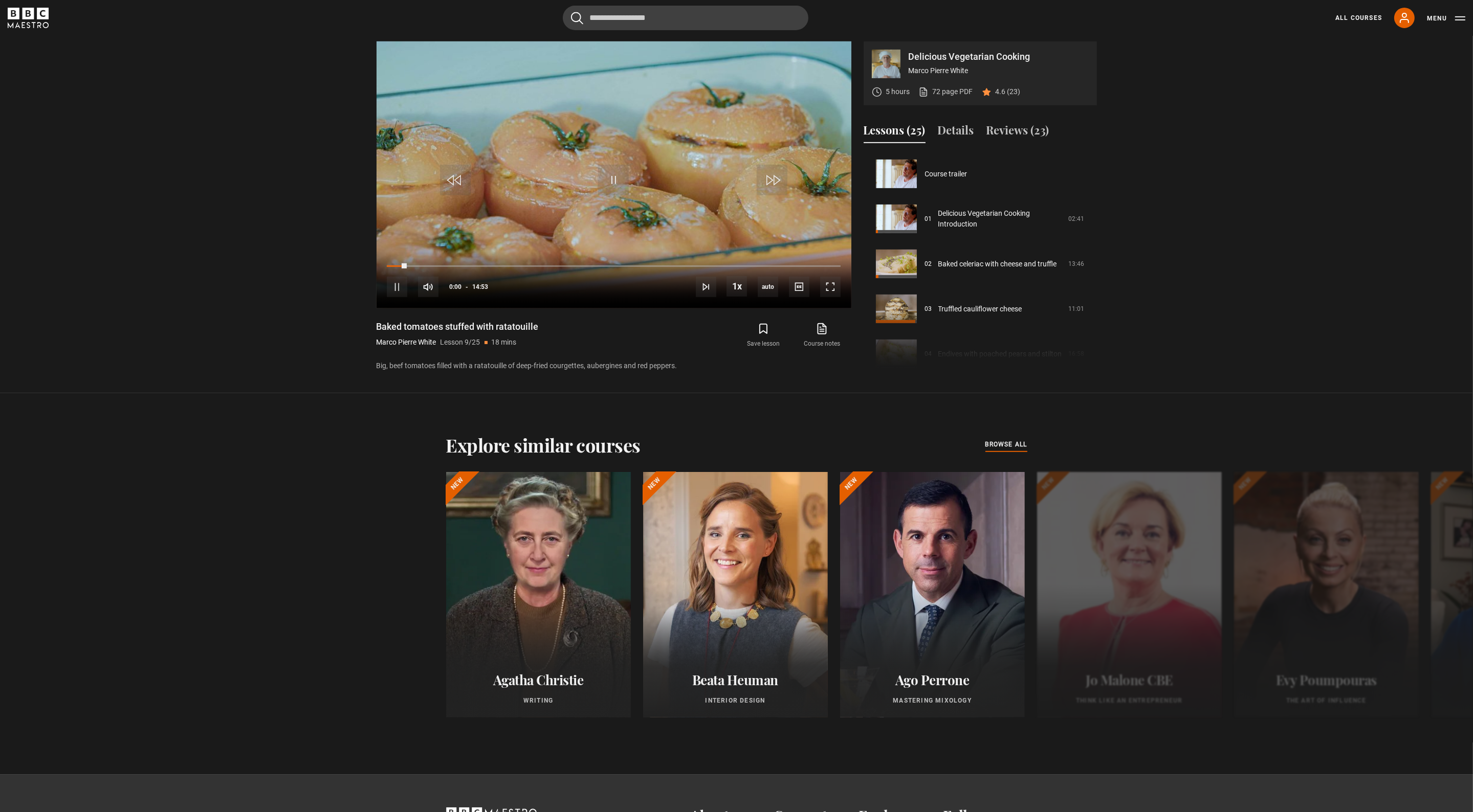 scroll, scrollTop: 360, scrollLeft: 0, axis: vertical 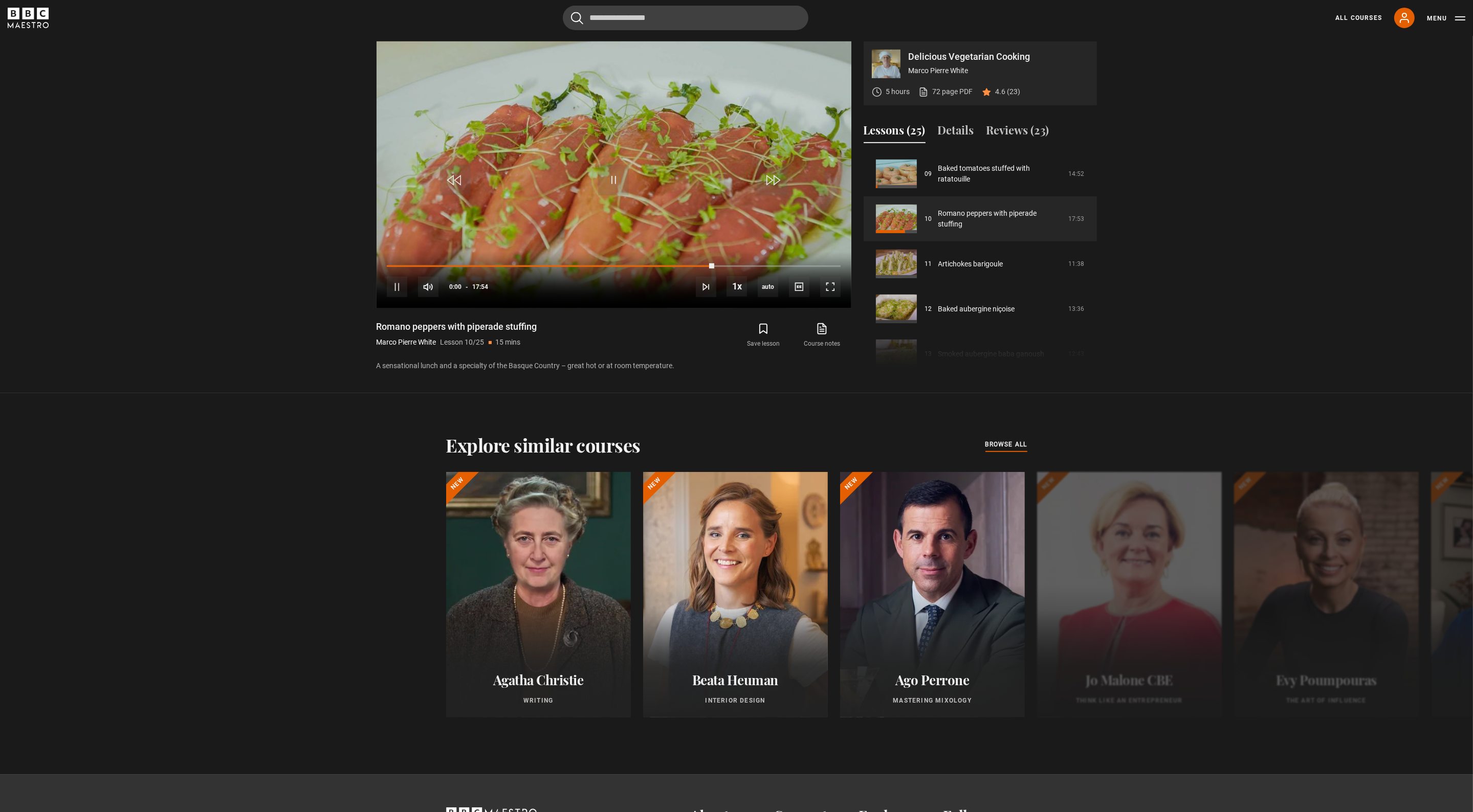 click on "Delicious Vegetarian Cooking
Marco Pierre White
5 hours
72 page PDF
(opens in new tab)
4.6 (23)
Video Player is loading. Play Lesson Romano peppers with piperade stuffing 10s Skip Back 10 seconds Pause 10s Skip Forward 10 seconds Loaded :  72.16% 12:55 Pause Mute Current Time  0:00 - Duration  17:54
Marco Pierre White
Lesson 10
Romano peppers with piperade stuffing
1x Playback Rate 2x 1.5x 1x , selected" at bounding box center (736, 197) 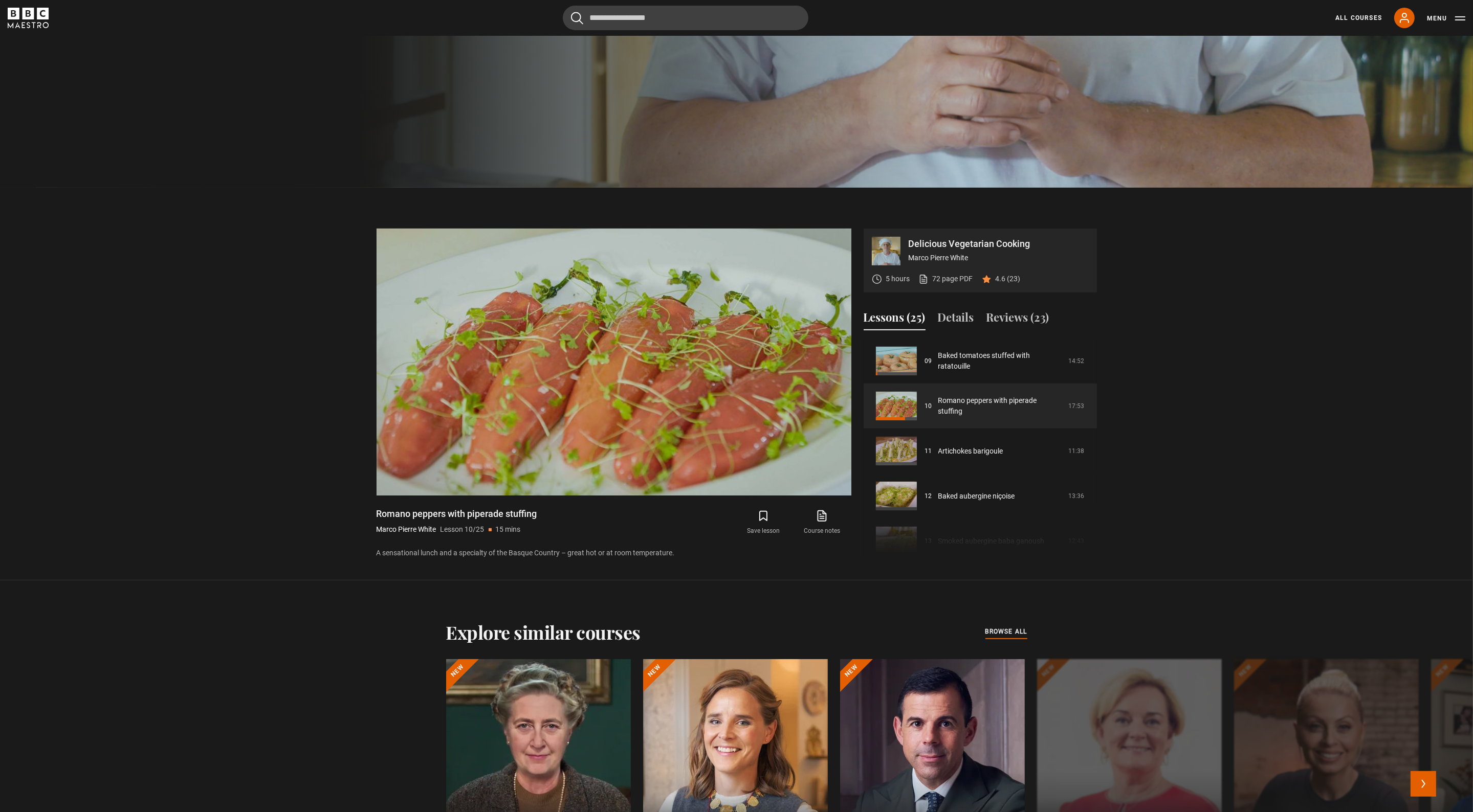 scroll, scrollTop: 817, scrollLeft: 0, axis: vertical 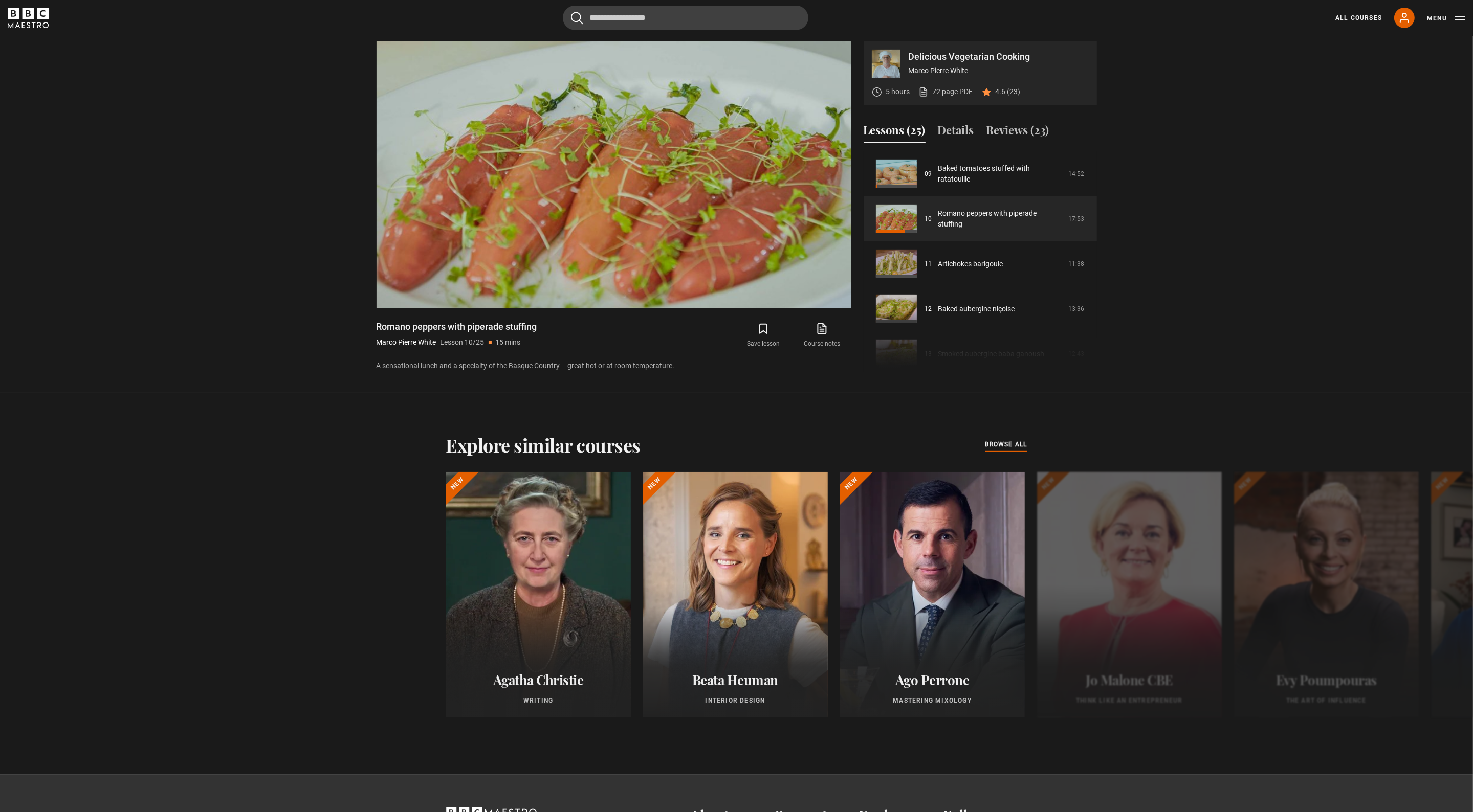 click on "Delicious Vegetarian Cooking
Marco Pierre White
5 hours
72 page PDF
(opens in new tab)
4.6 (23)
Video Player is loading. Play Lesson Romano peppers with piperade stuffing 10s Skip Back 10 seconds Pause 10s Skip Forward 10 seconds Loaded :  73.56% 12:57 Pause Mute Current Time  12:56 - Duration  17:54
Marco Pierre White
Lesson 10
Romano peppers with piperade stuffing
1x Playback Rate 2x 1.5x 1x , selected" at bounding box center [736, 197] 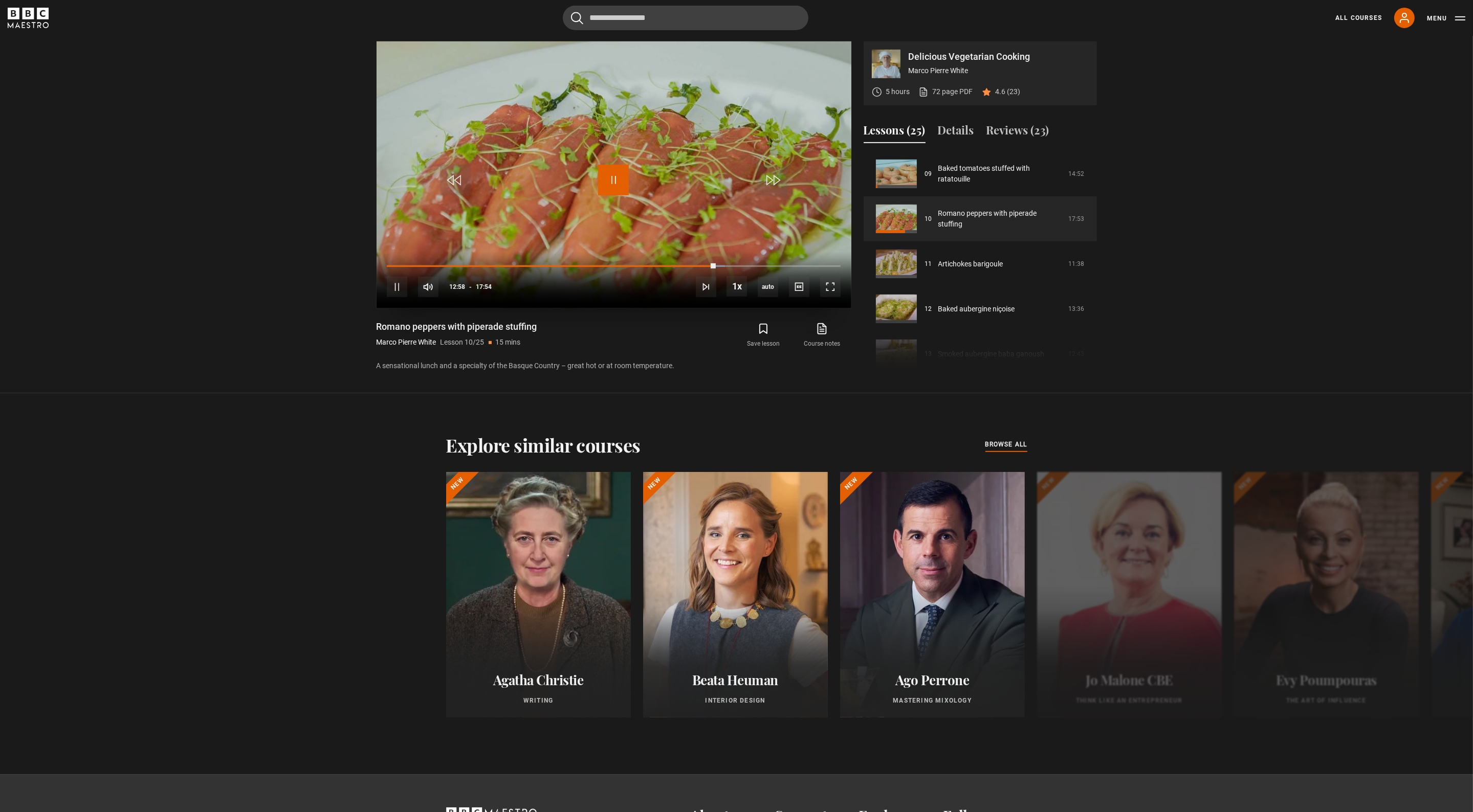 click at bounding box center [613, 180] 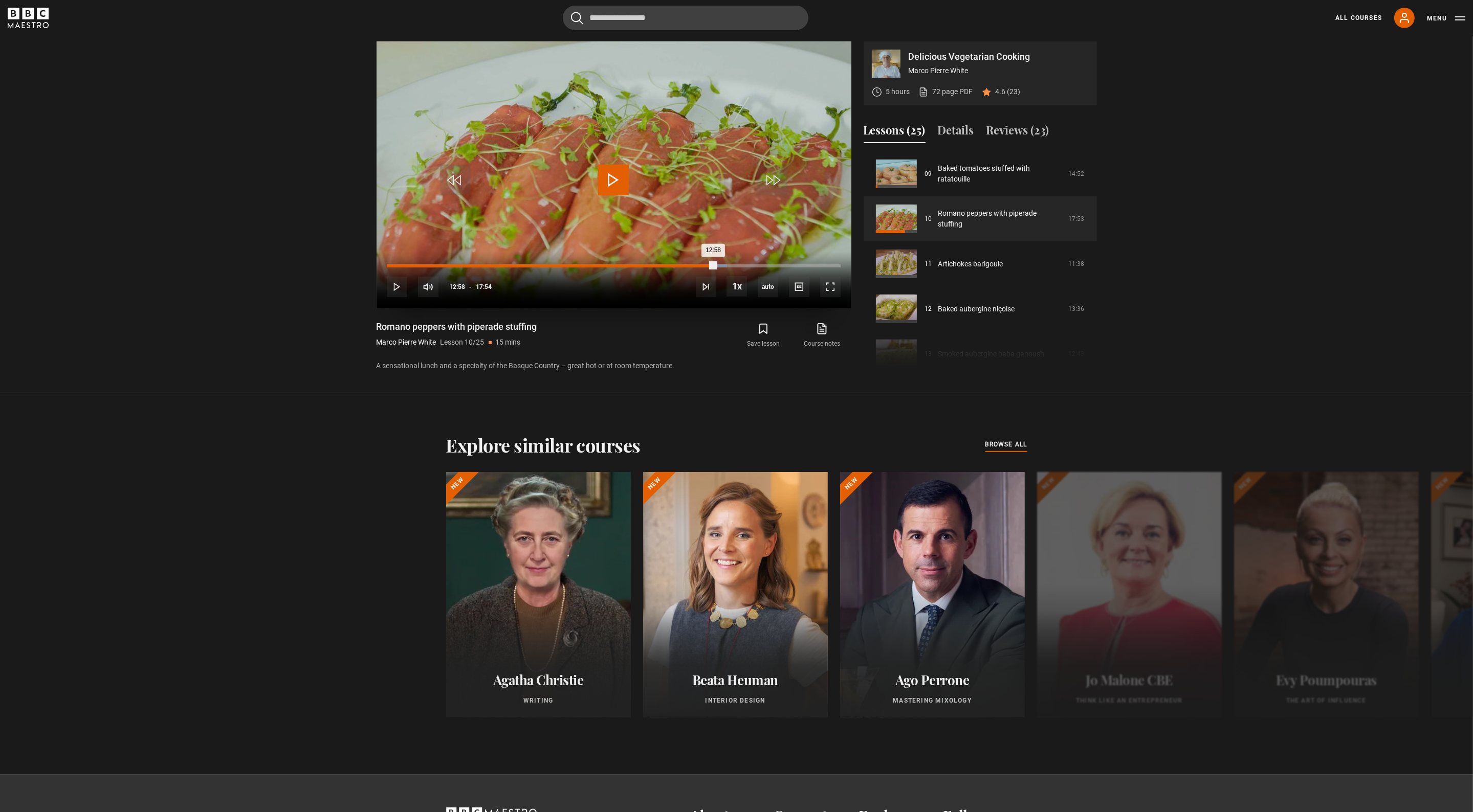 drag, startPoint x: 485, startPoint y: 266, endPoint x: 473, endPoint y: 264, distance: 12.1655 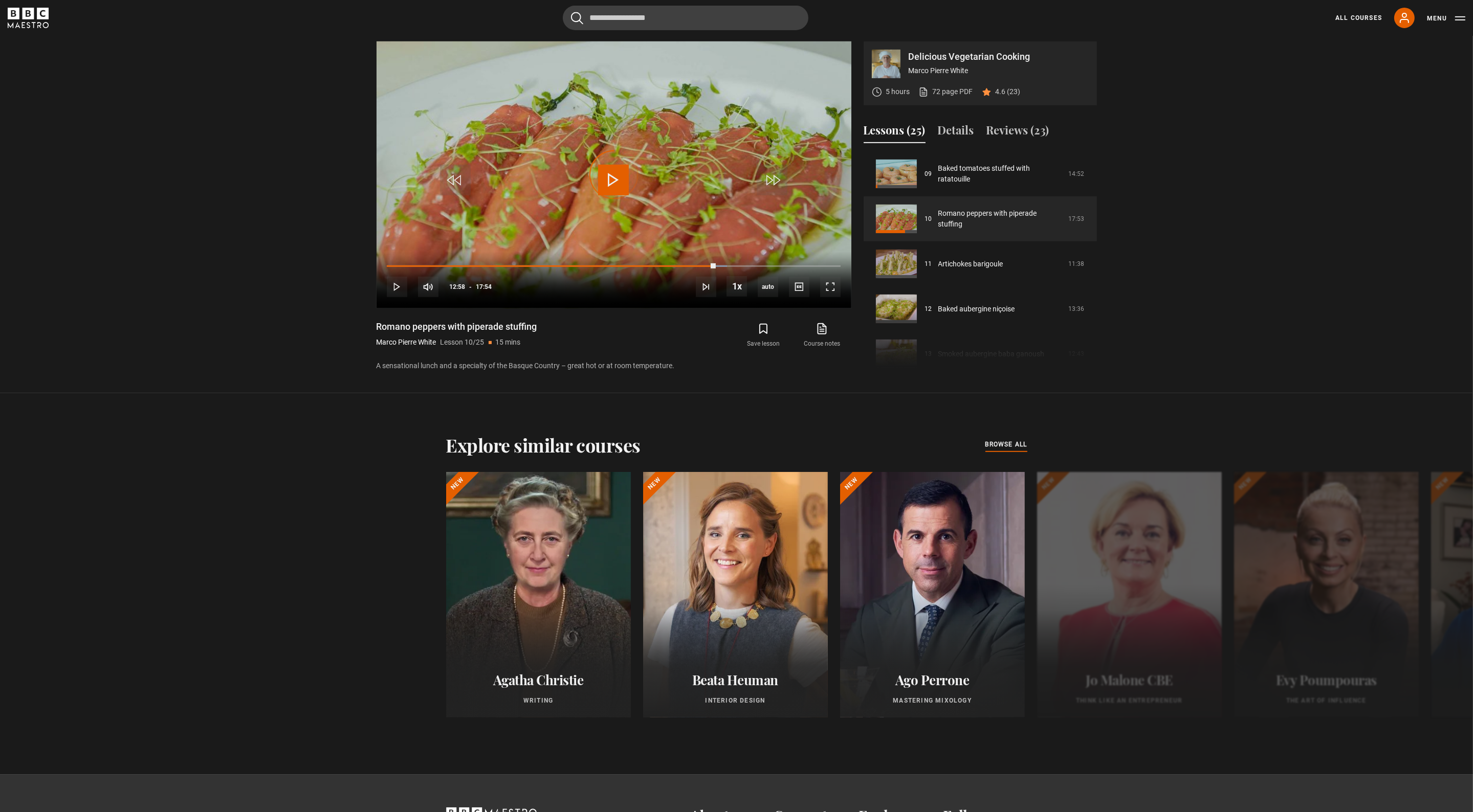 drag, startPoint x: 473, startPoint y: 264, endPoint x: 336, endPoint y: 267, distance: 137.0328 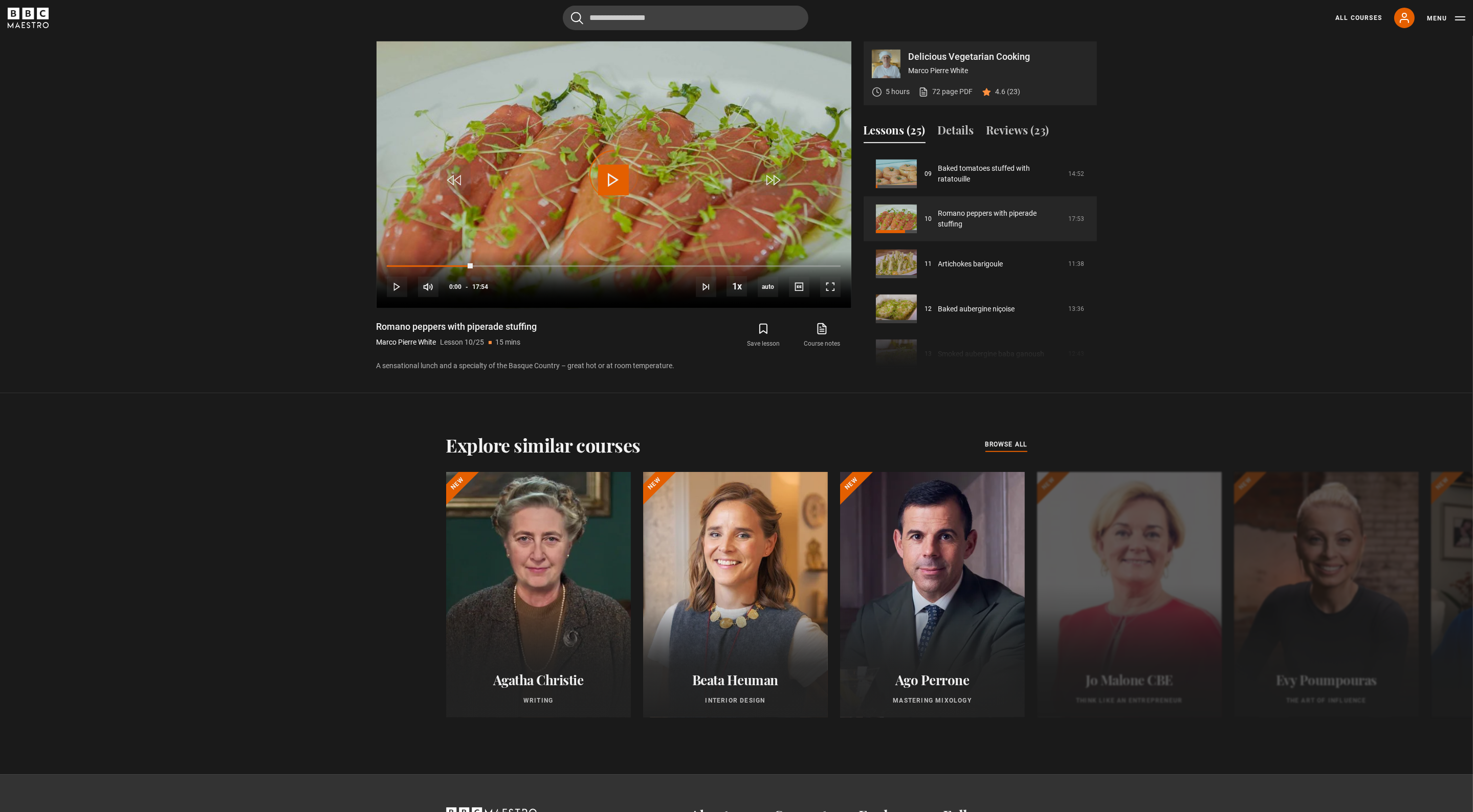 drag, startPoint x: 403, startPoint y: 265, endPoint x: 238, endPoint y: 241, distance: 166.7363 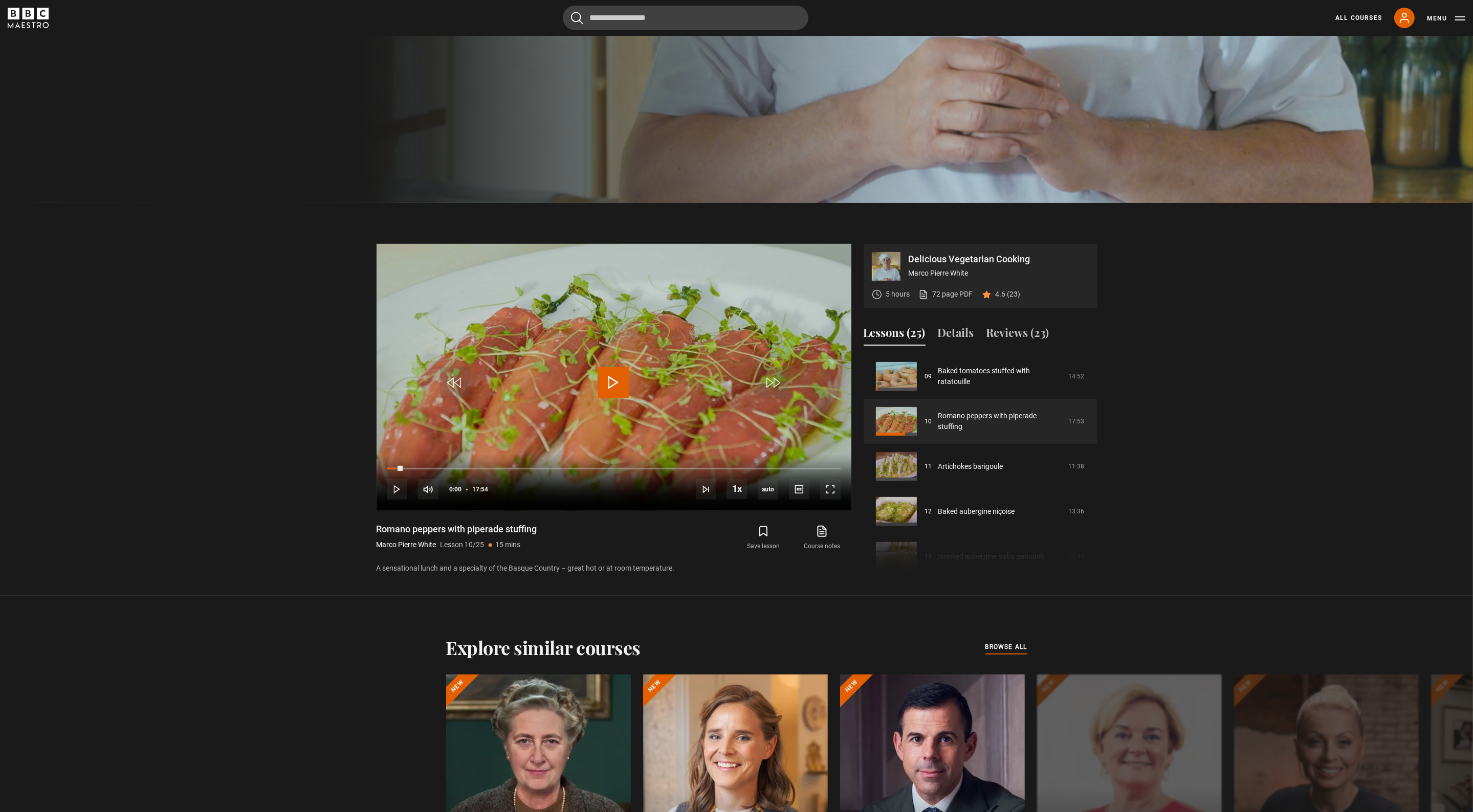 scroll, scrollTop: 562, scrollLeft: 0, axis: vertical 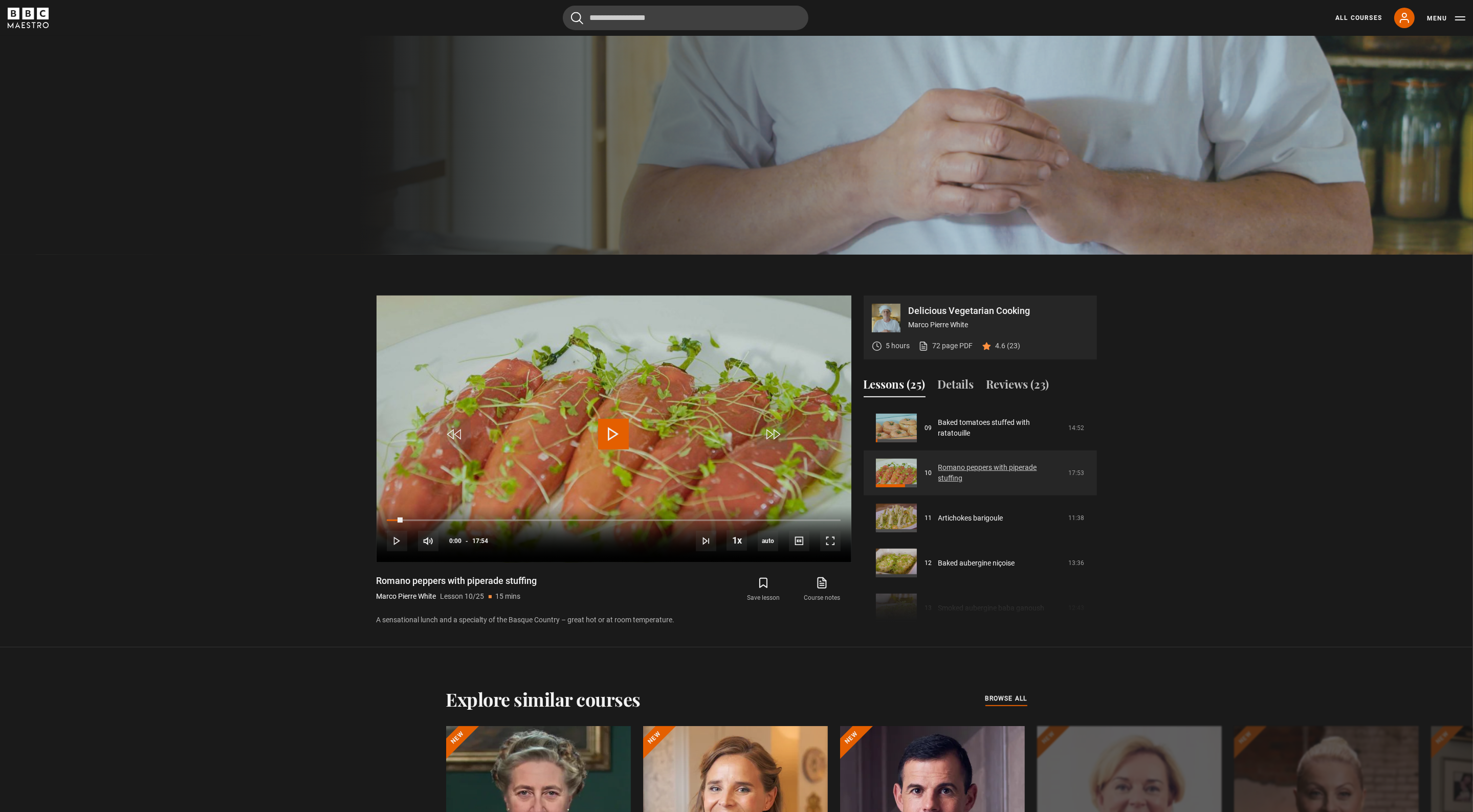 click on "Romano peppers with piperade stuffing" at bounding box center [1000, 473] 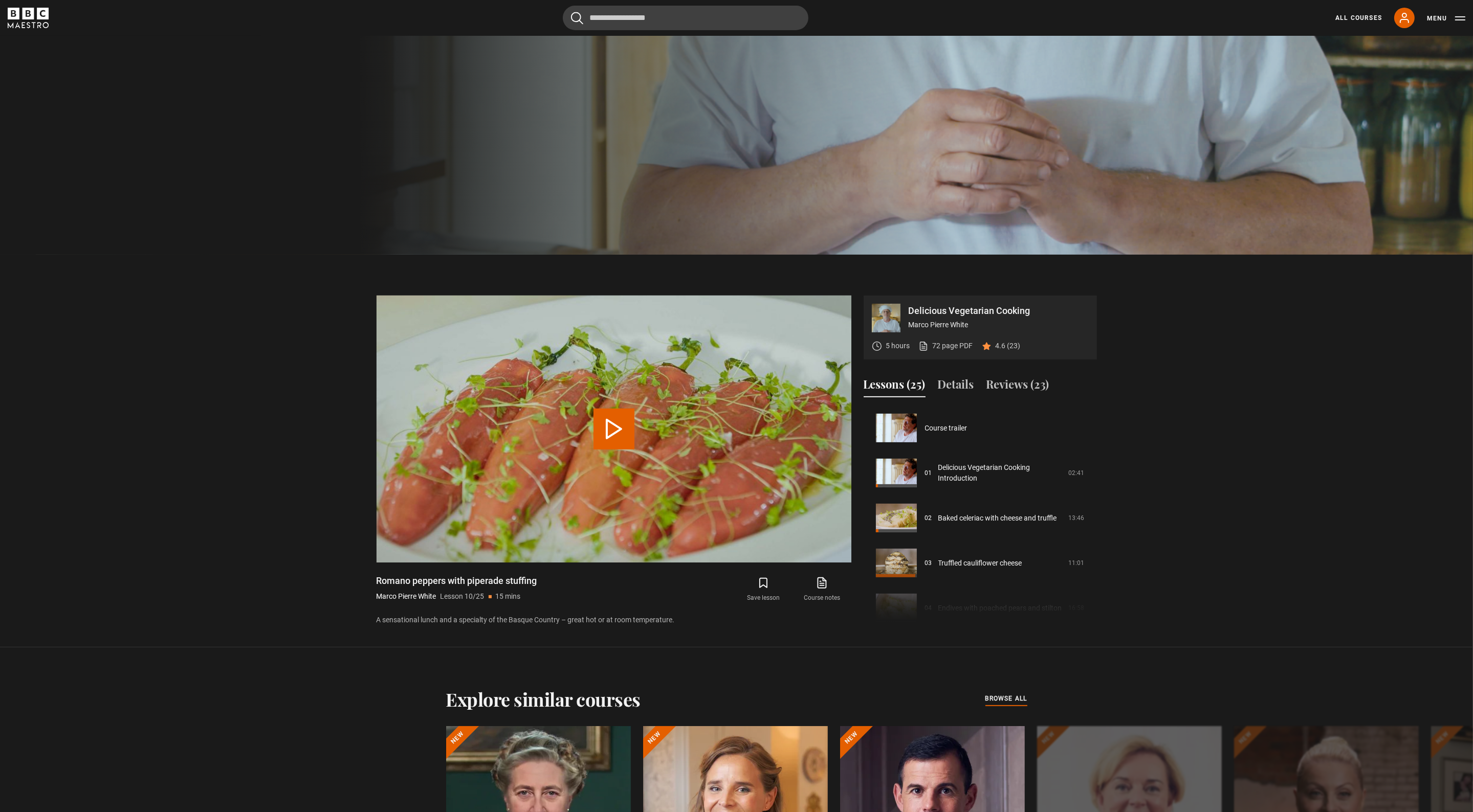 scroll, scrollTop: 817, scrollLeft: 0, axis: vertical 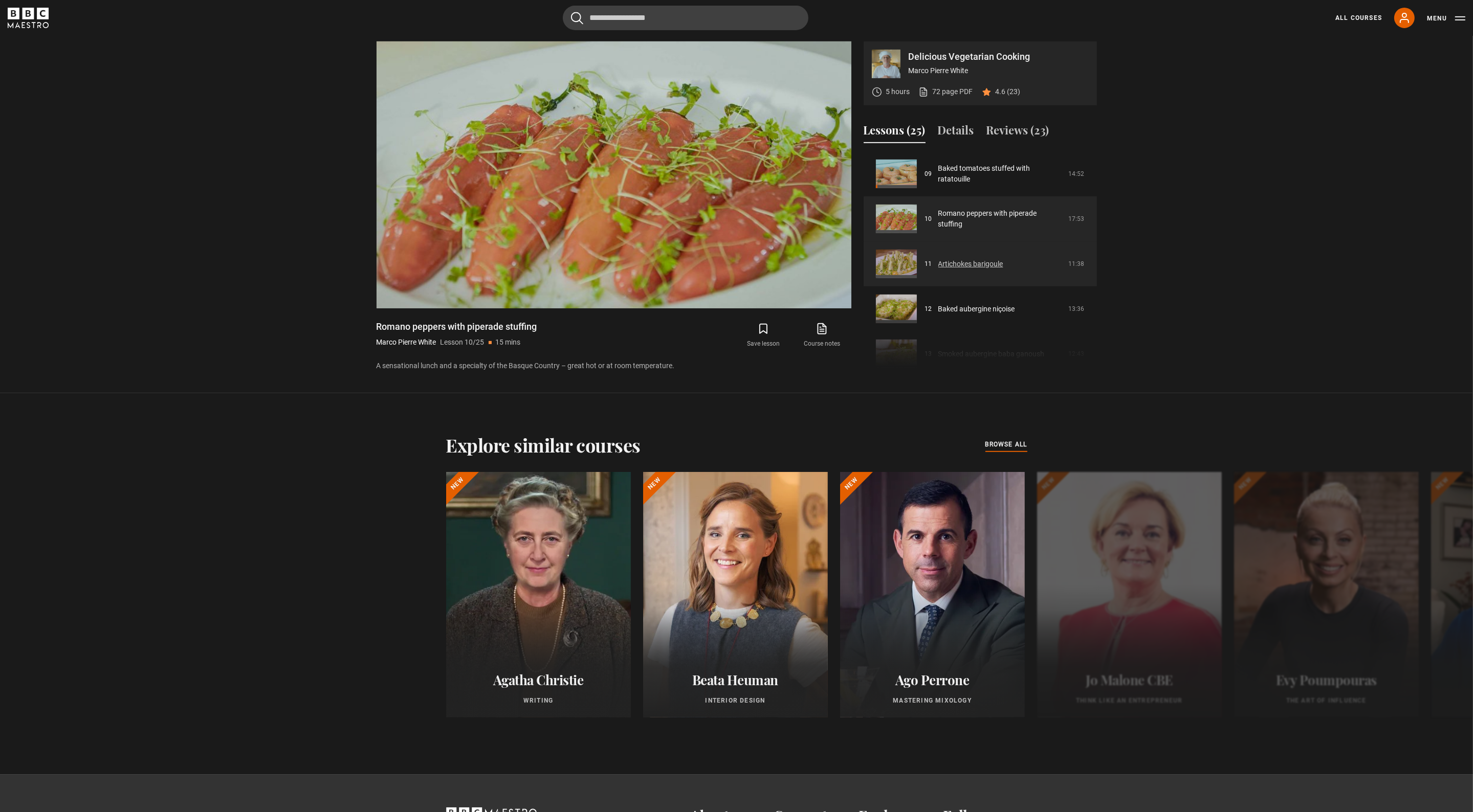 click on "Artichokes barigoule" at bounding box center [971, 264] 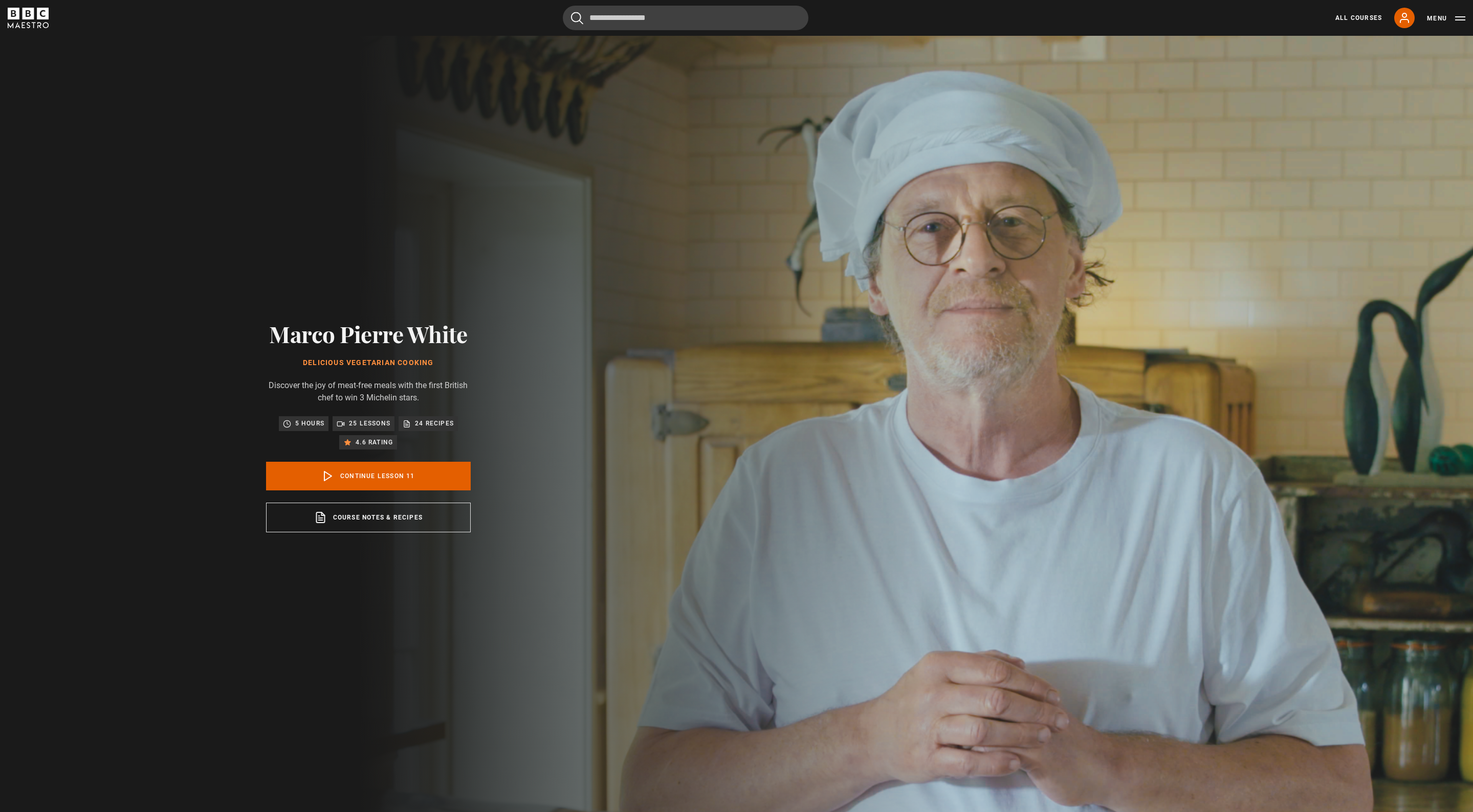 scroll, scrollTop: 817, scrollLeft: 0, axis: vertical 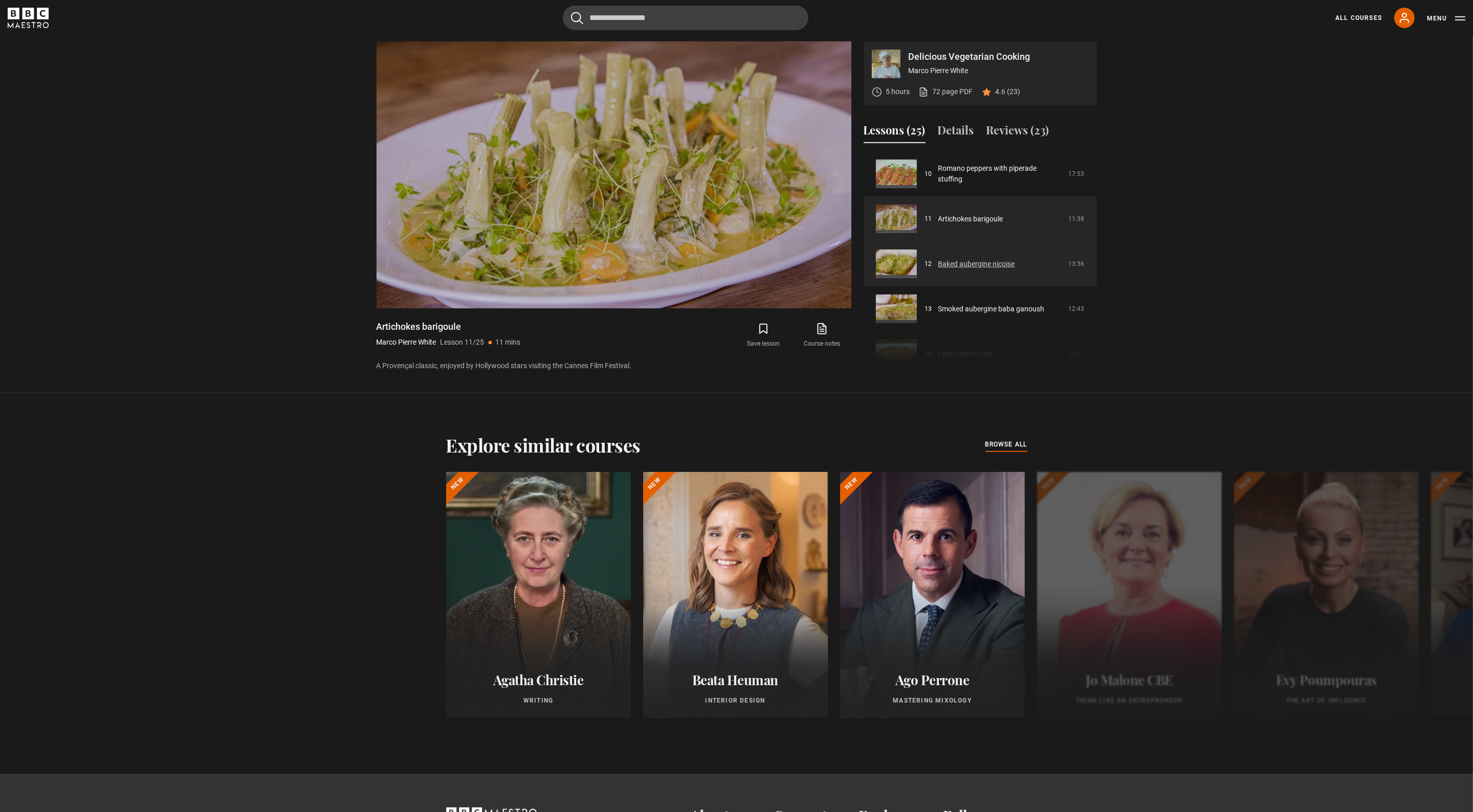 click on "Baked aubergine niçoise" at bounding box center (977, 264) 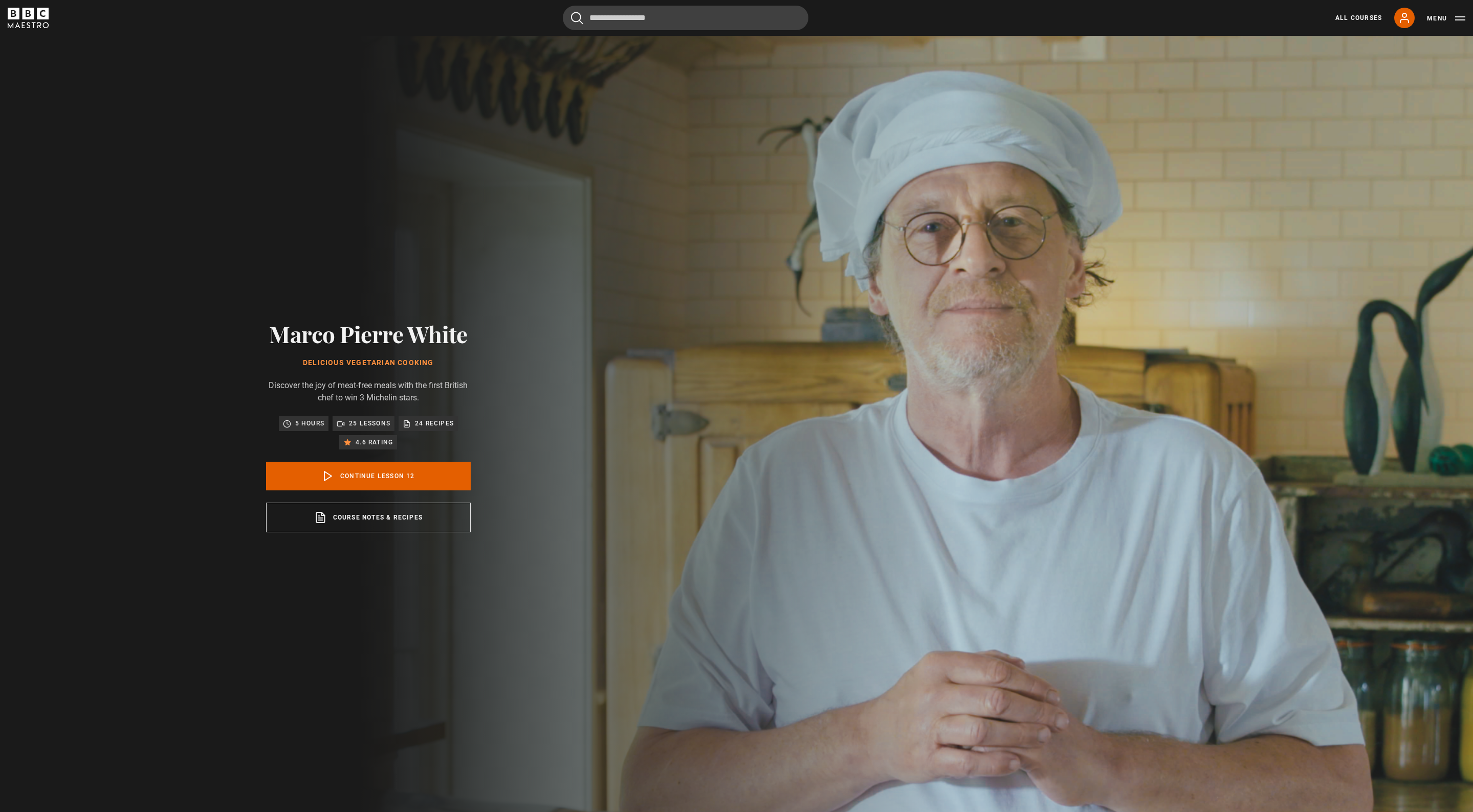 scroll, scrollTop: 817, scrollLeft: 0, axis: vertical 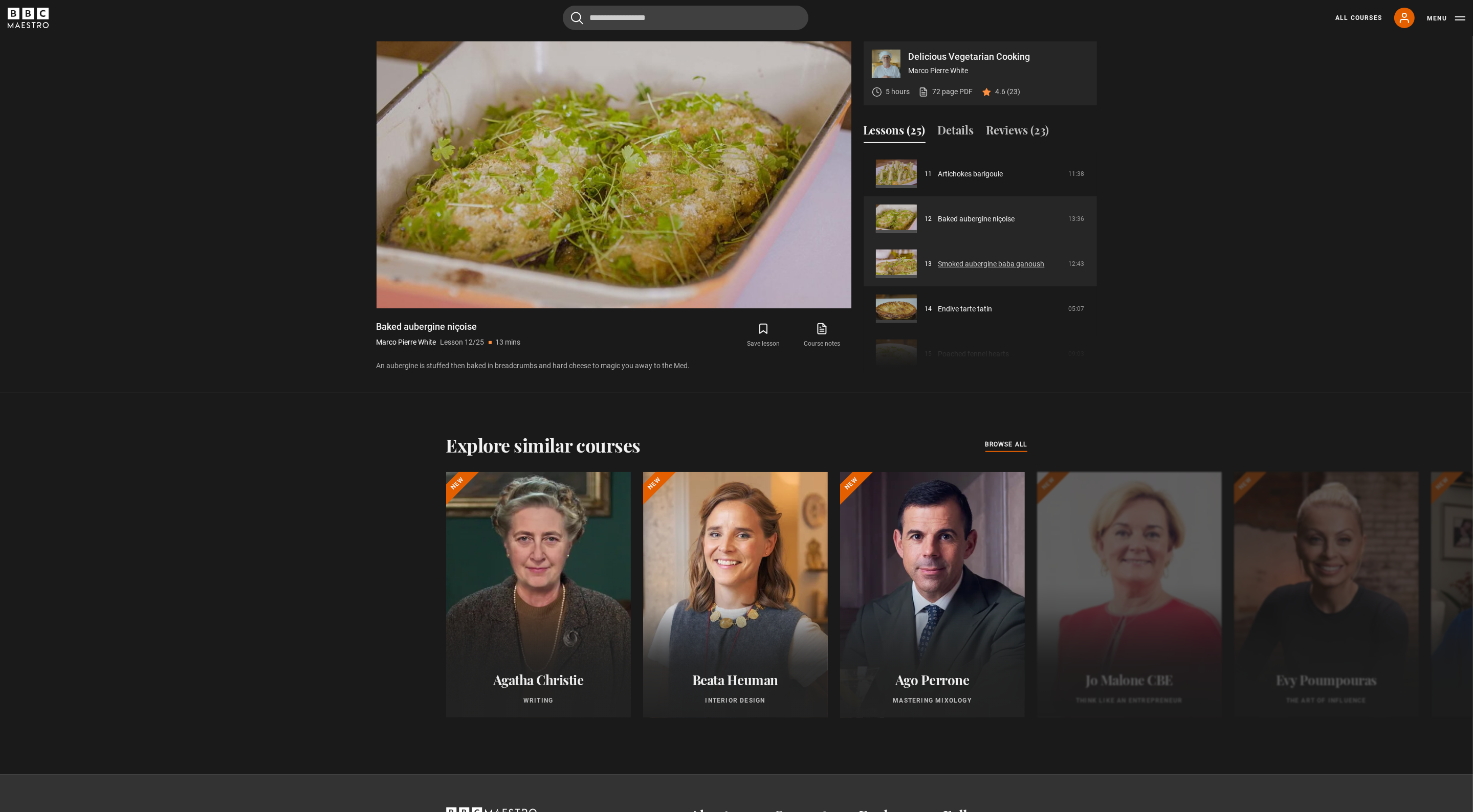 click on "Smoked aubergine baba ganoush" at bounding box center [992, 264] 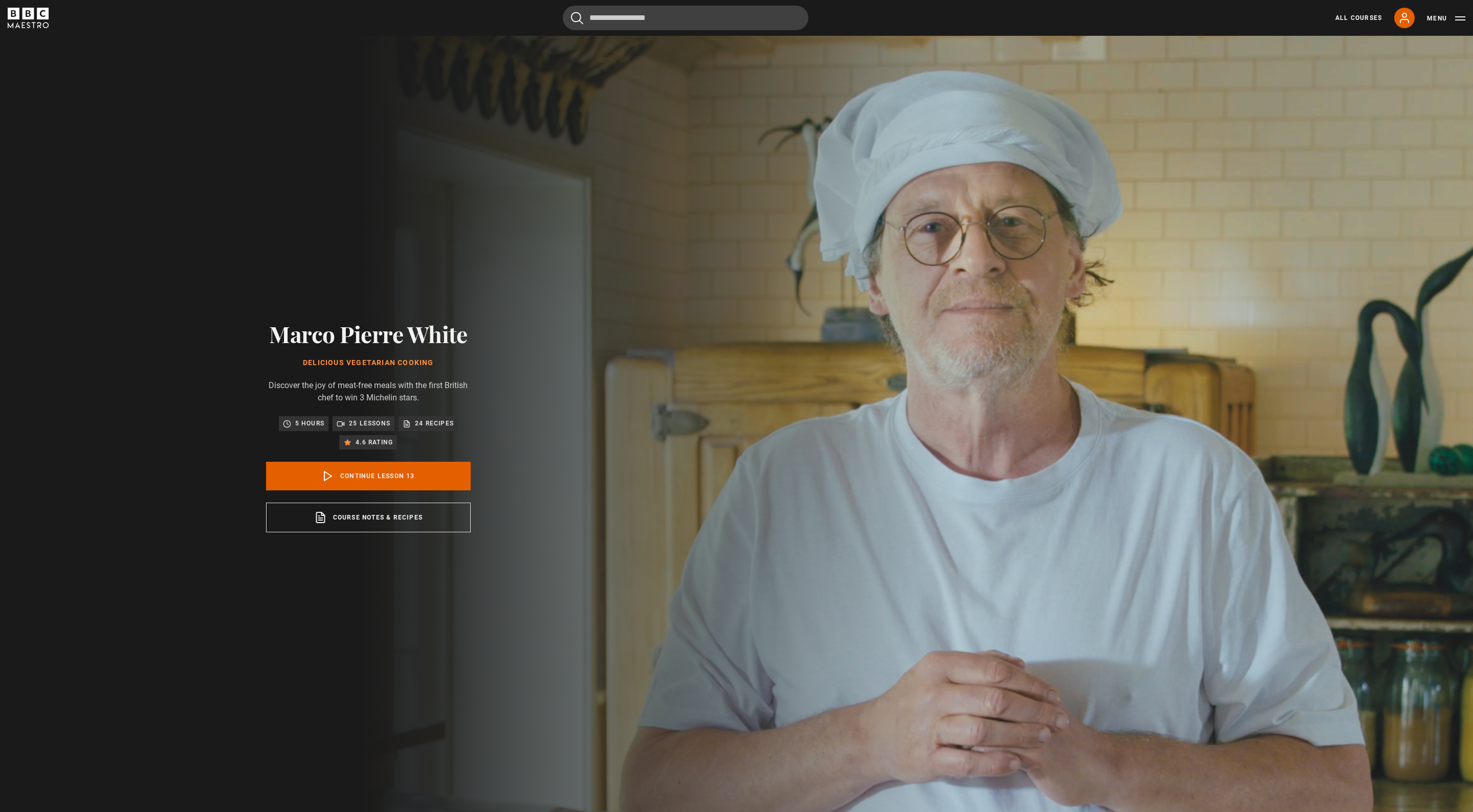 scroll, scrollTop: 817, scrollLeft: 0, axis: vertical 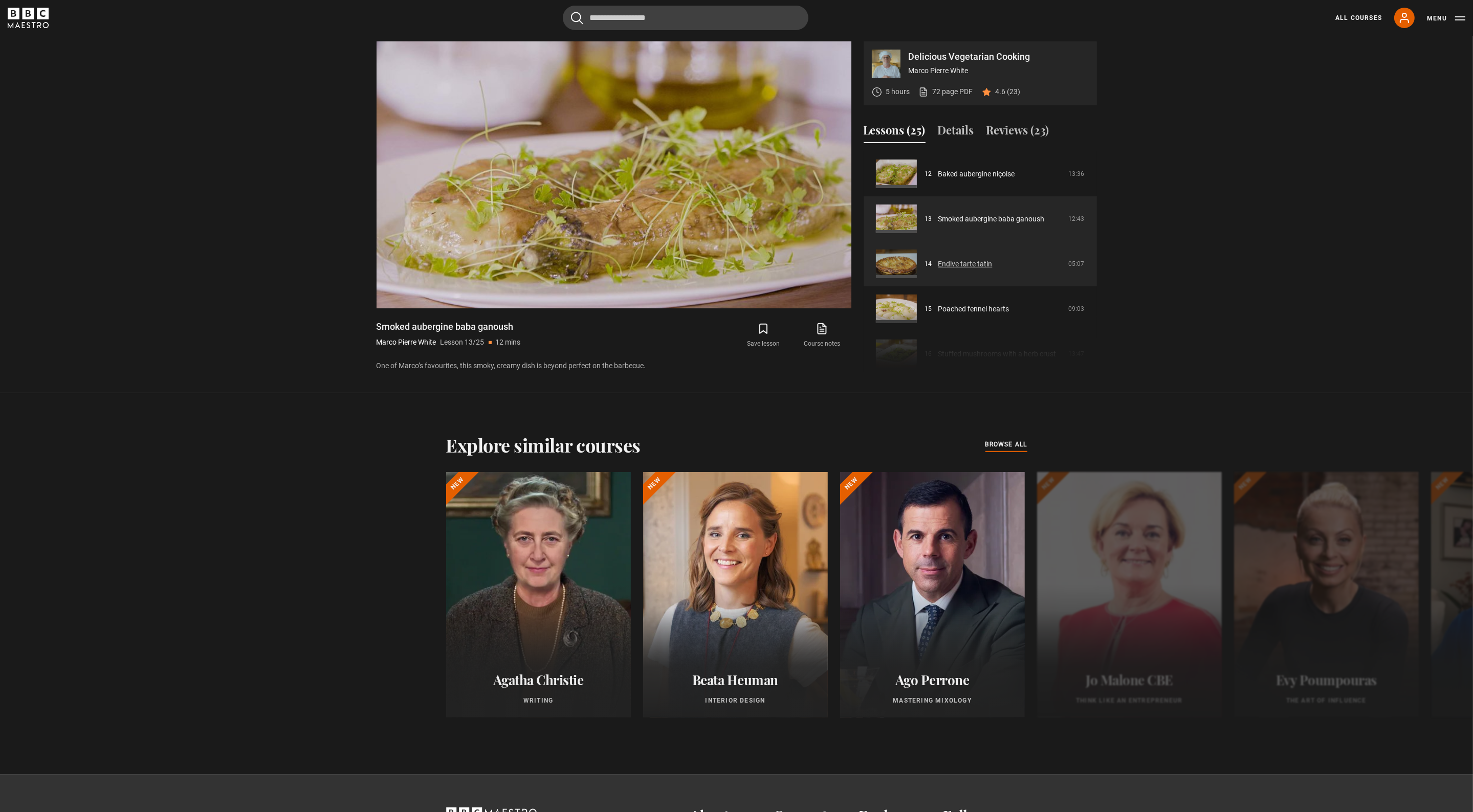 click on "Endive tarte tatin" at bounding box center (965, 264) 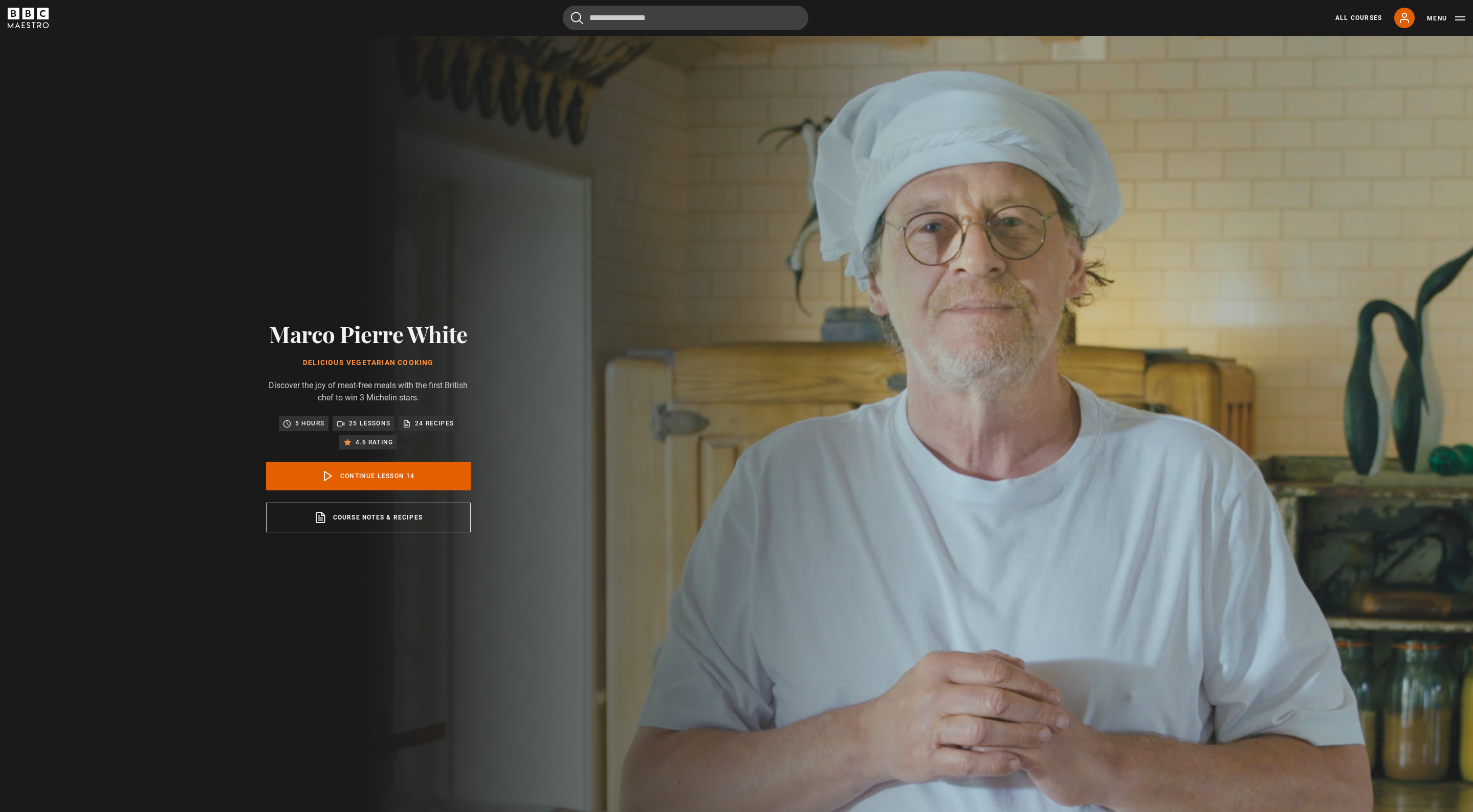 scroll, scrollTop: 817, scrollLeft: 0, axis: vertical 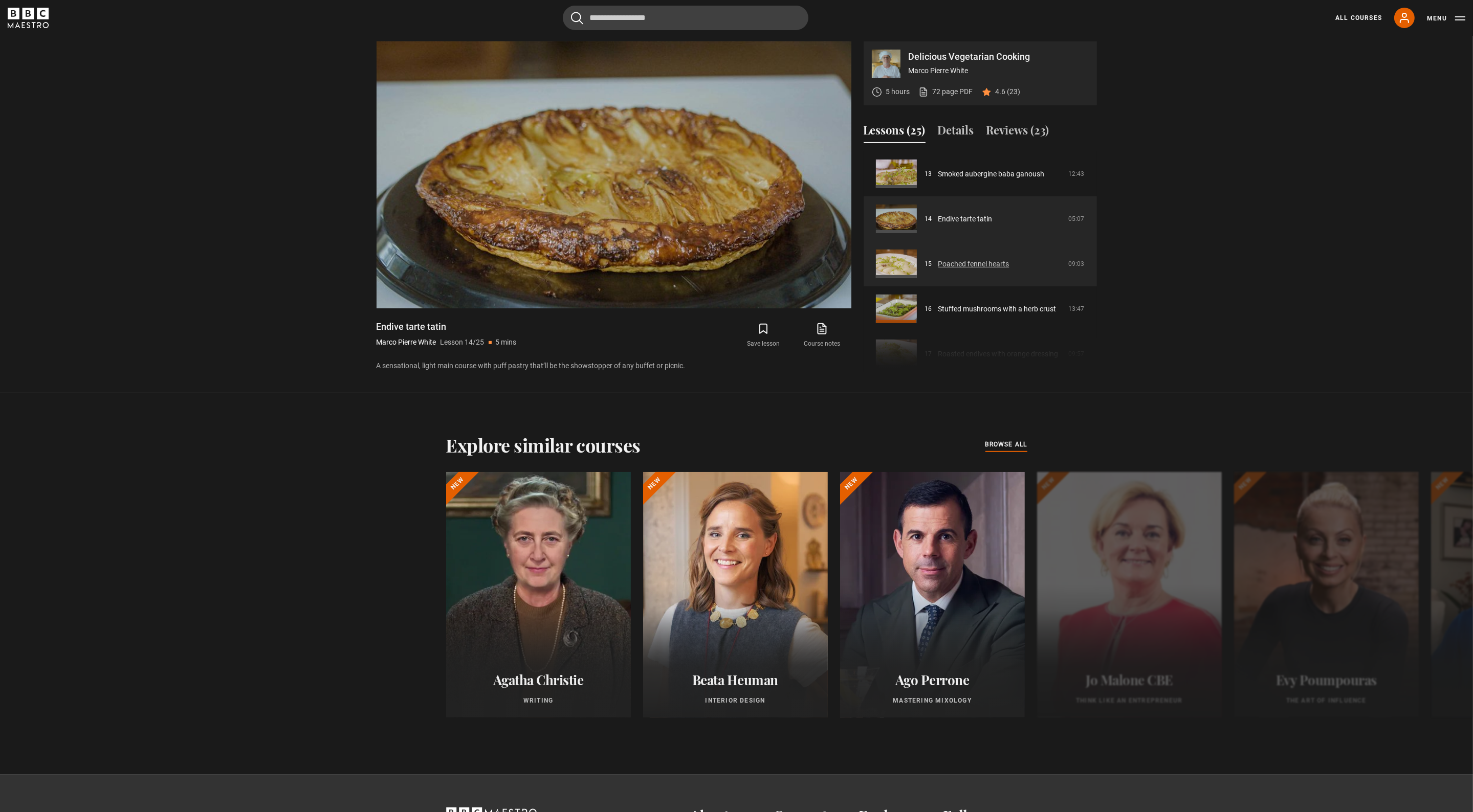 click on "Poached fennel hearts" at bounding box center (974, 264) 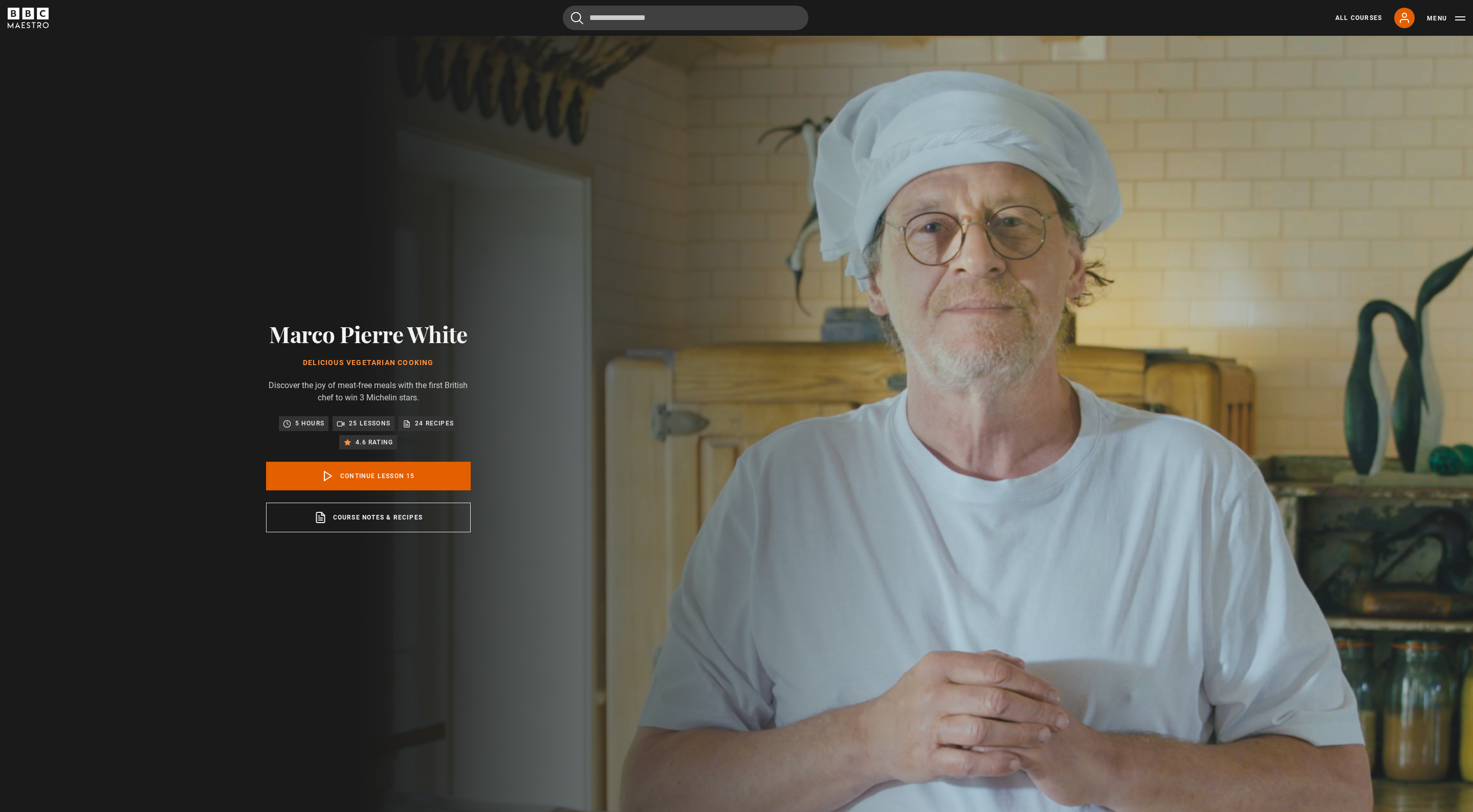 scroll, scrollTop: 817, scrollLeft: 0, axis: vertical 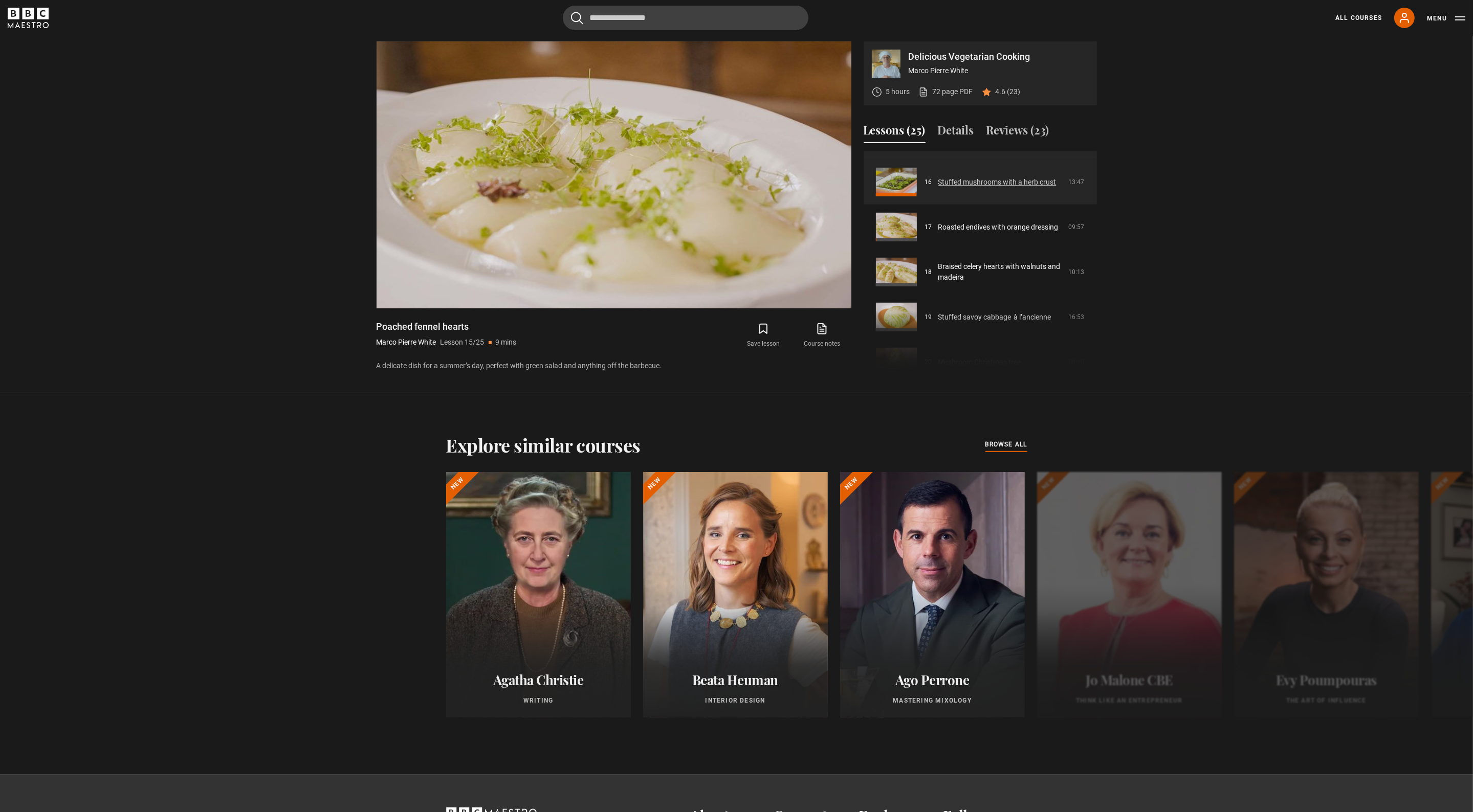 click on "Stuffed mushrooms with a herb crust" at bounding box center (997, 182) 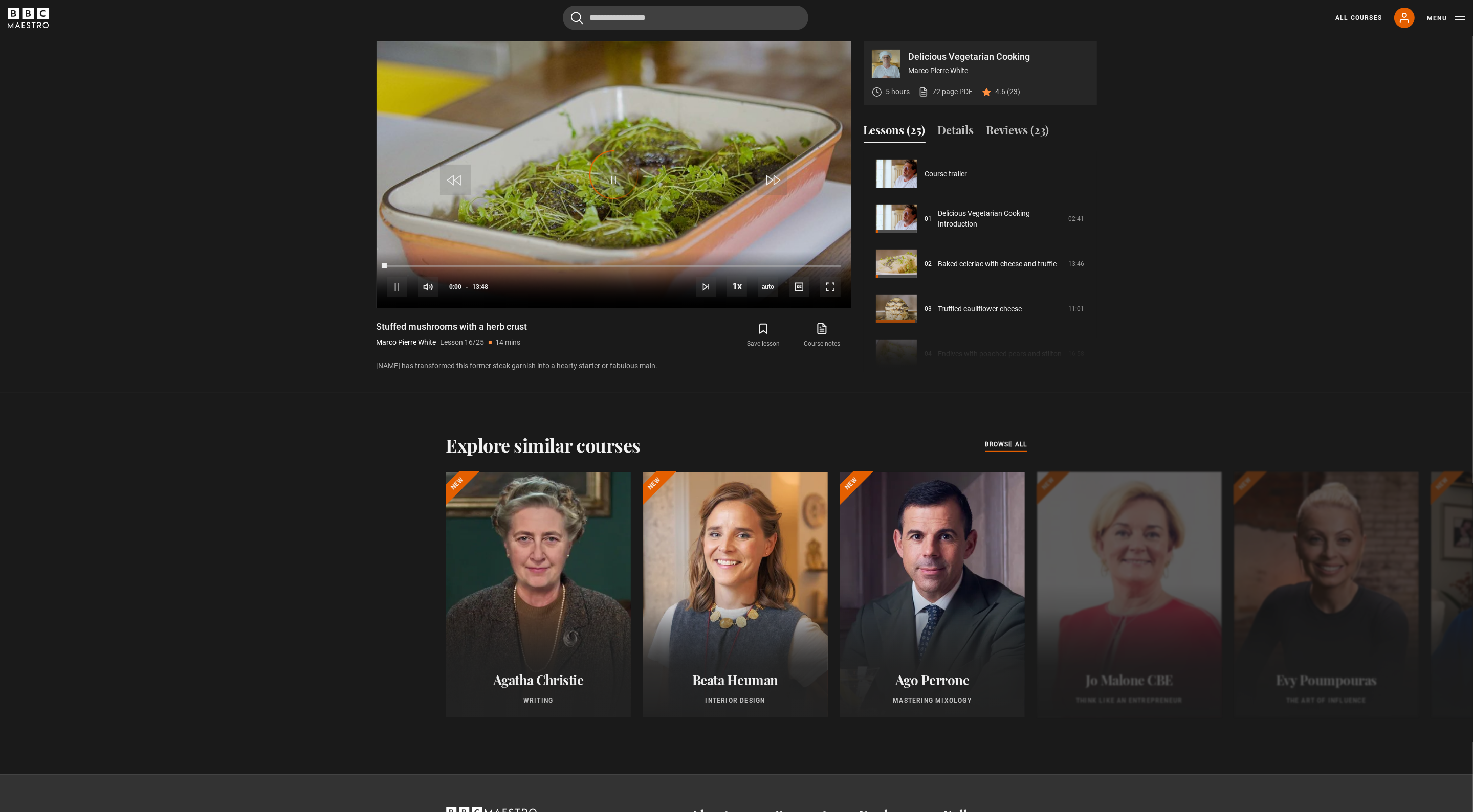 scroll, scrollTop: 817, scrollLeft: 0, axis: vertical 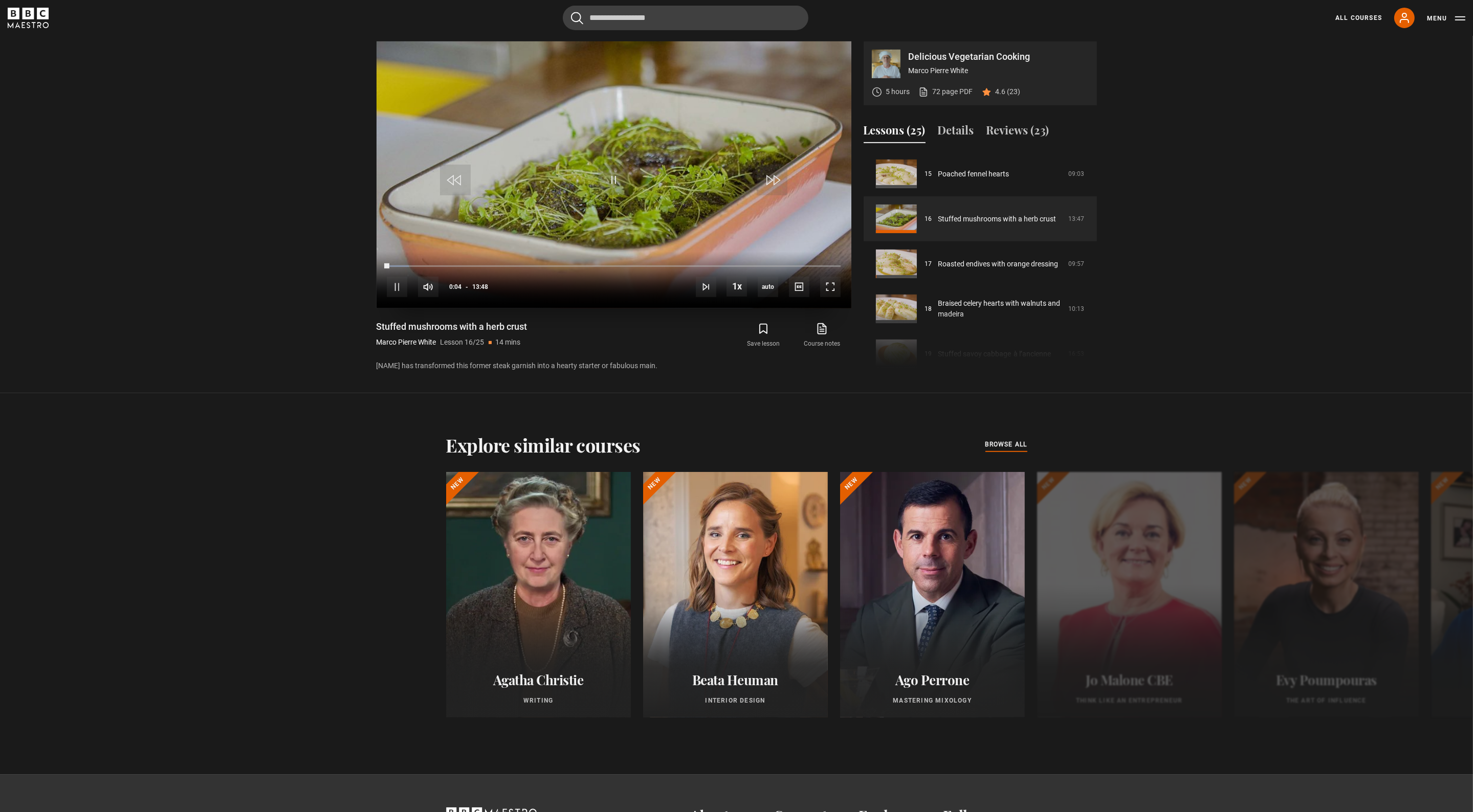 click at bounding box center (614, 175) 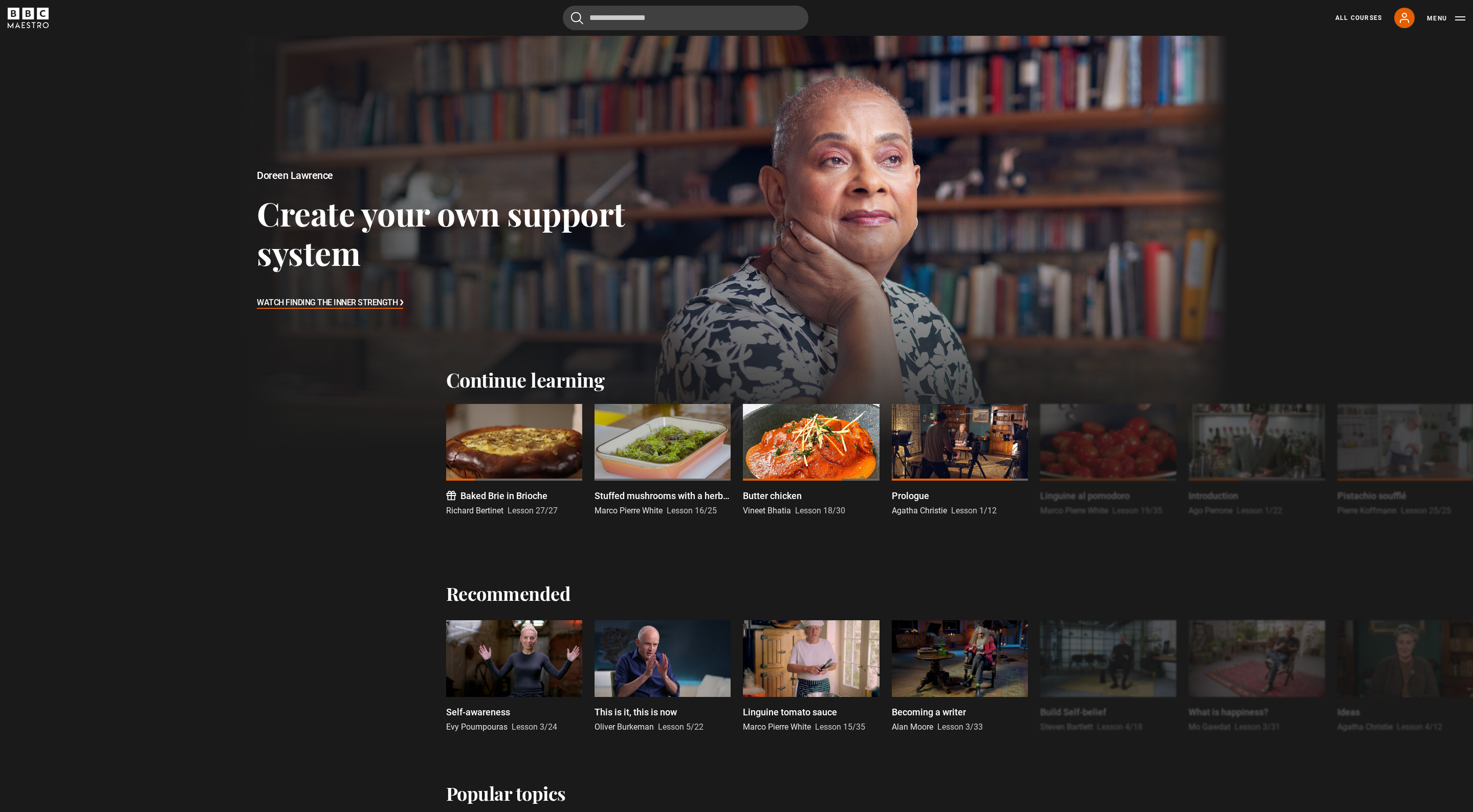 scroll, scrollTop: 0, scrollLeft: 0, axis: both 